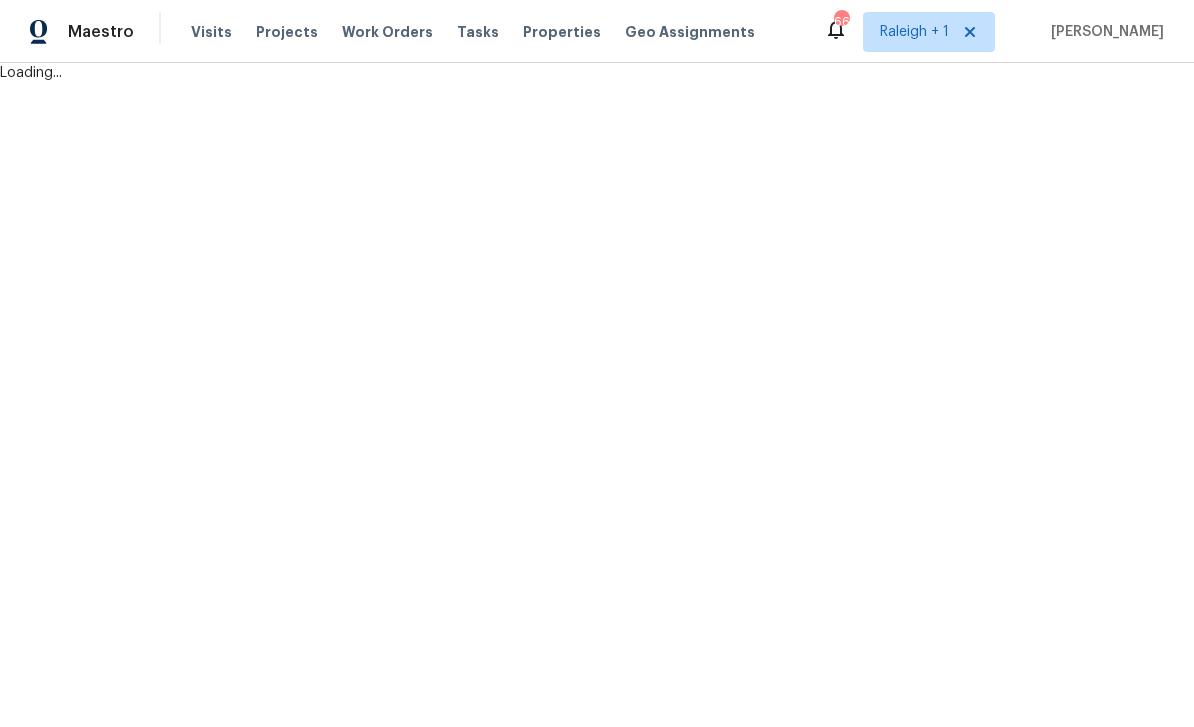 scroll, scrollTop: 0, scrollLeft: 0, axis: both 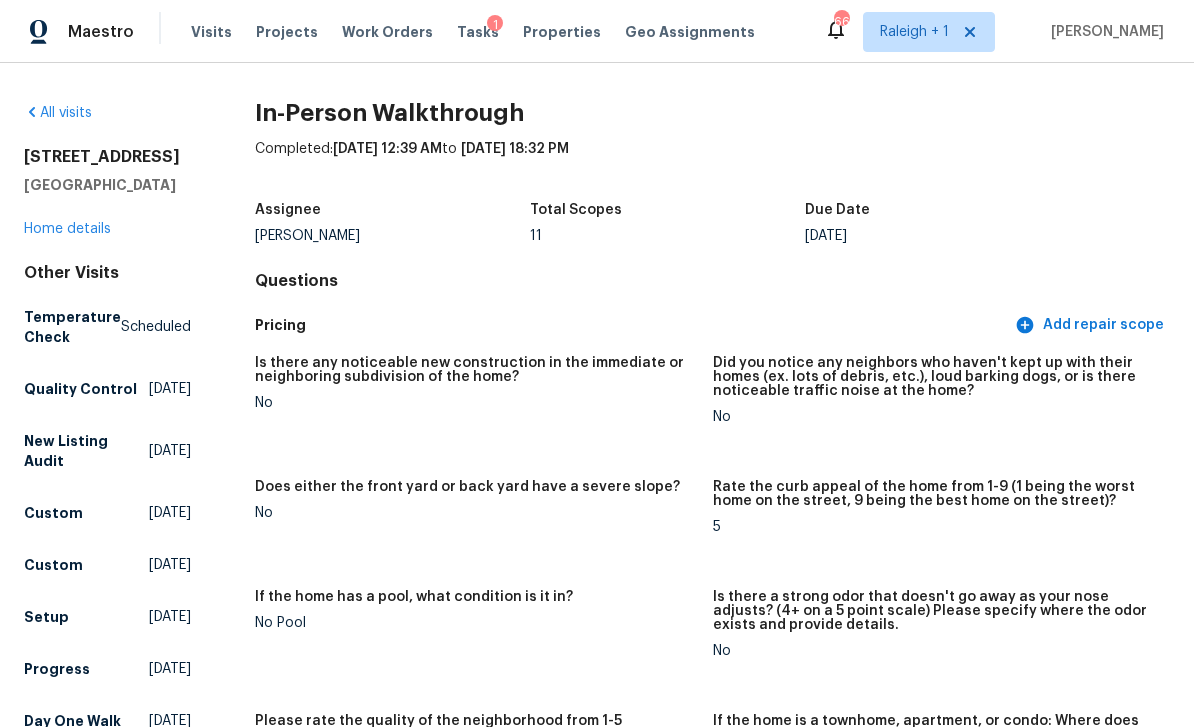 click on "Projects" at bounding box center (287, 32) 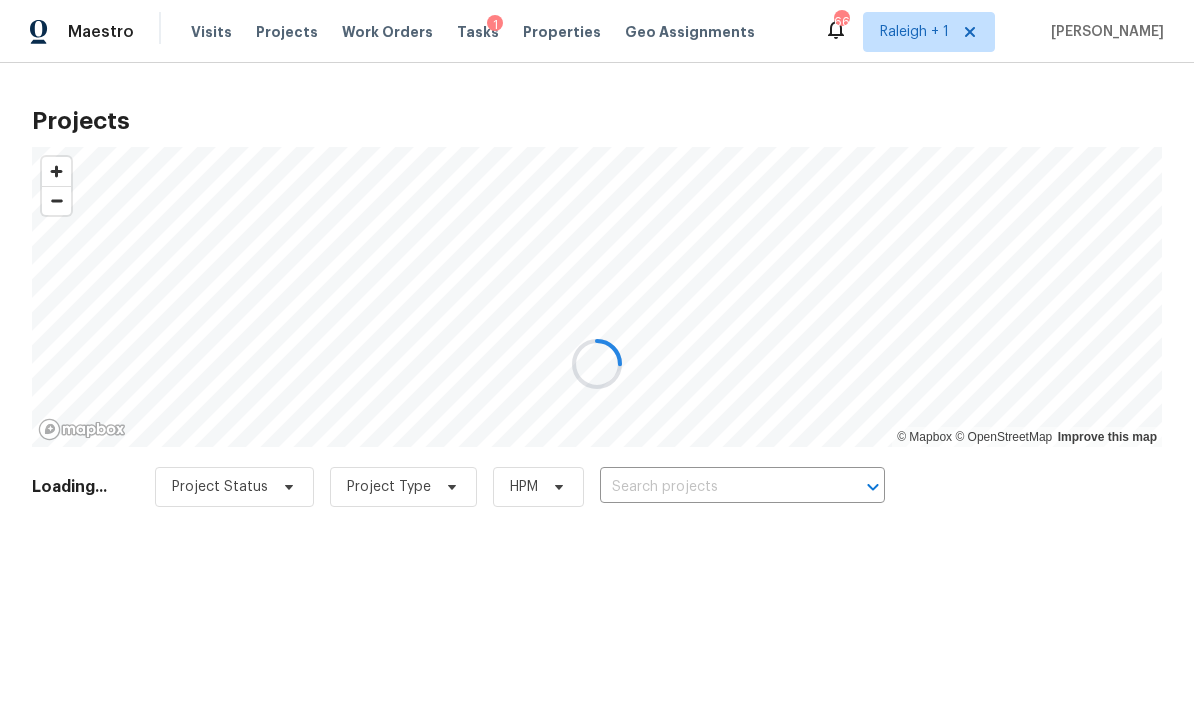 click at bounding box center (597, 363) 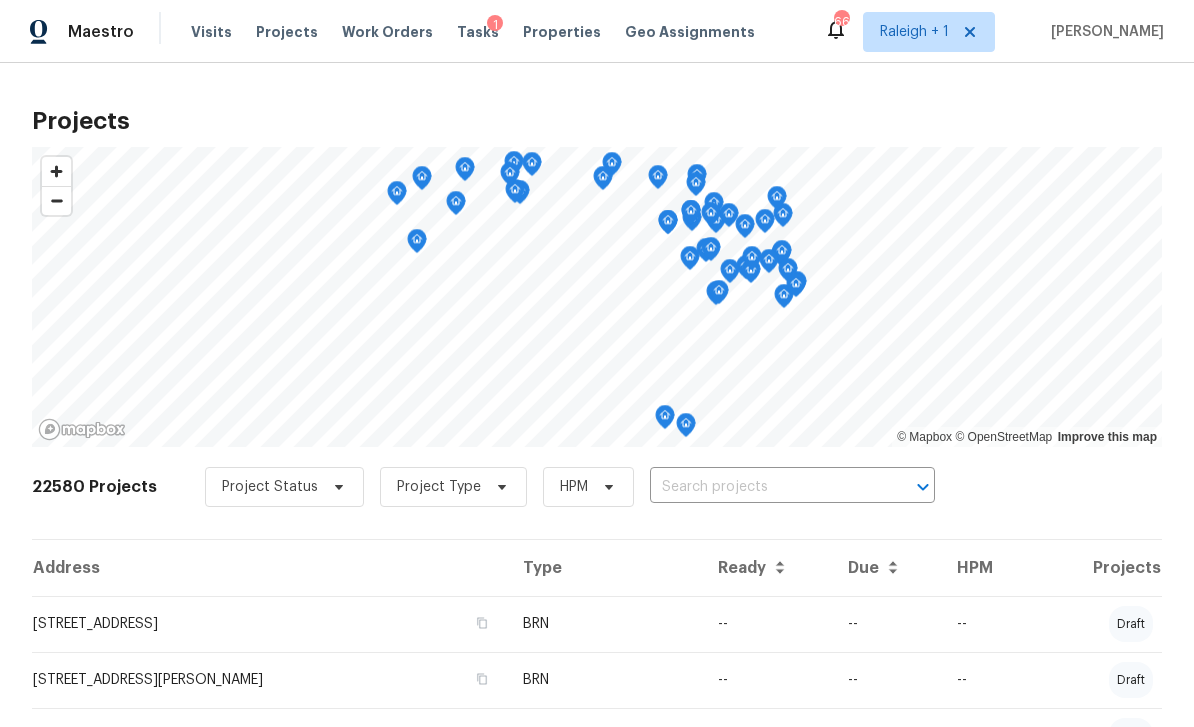 click at bounding box center [764, 487] 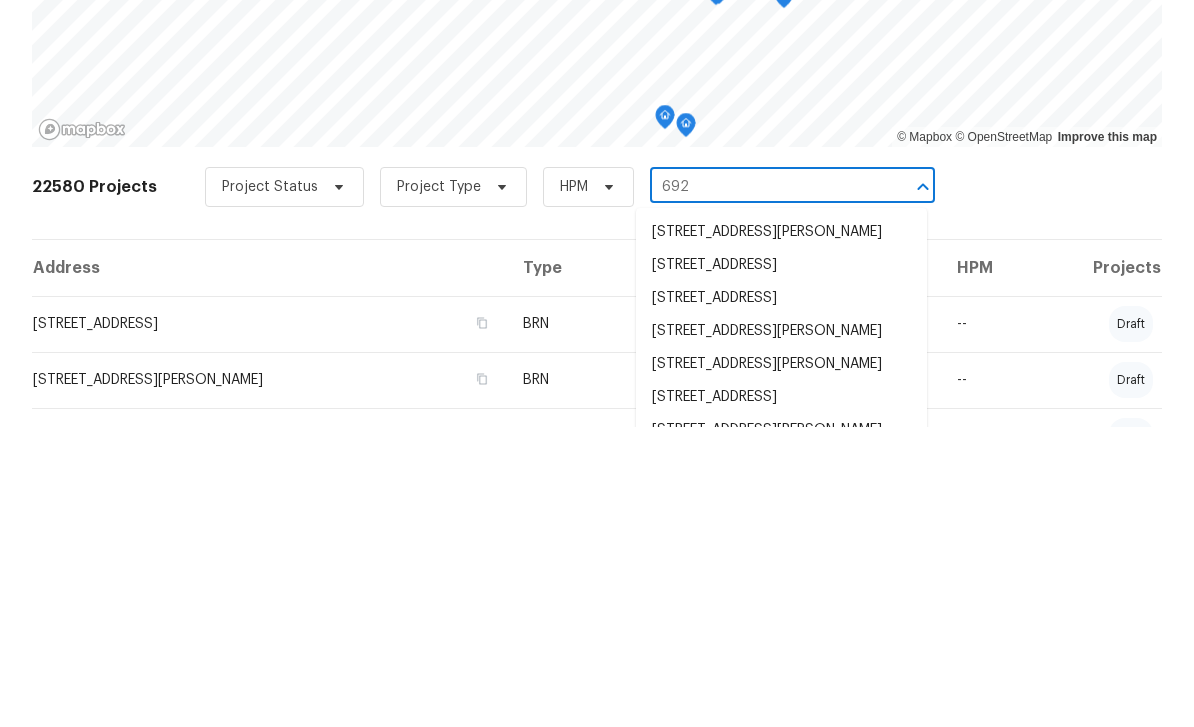 type on "6921" 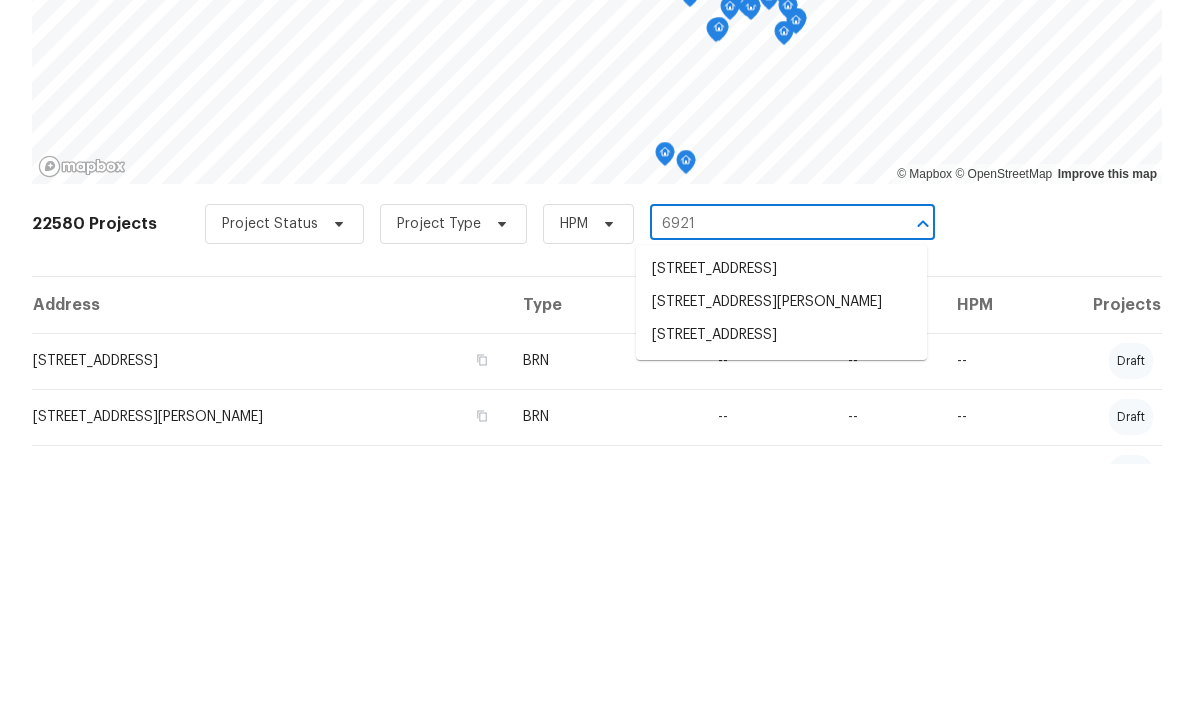 scroll, scrollTop: 64, scrollLeft: 0, axis: vertical 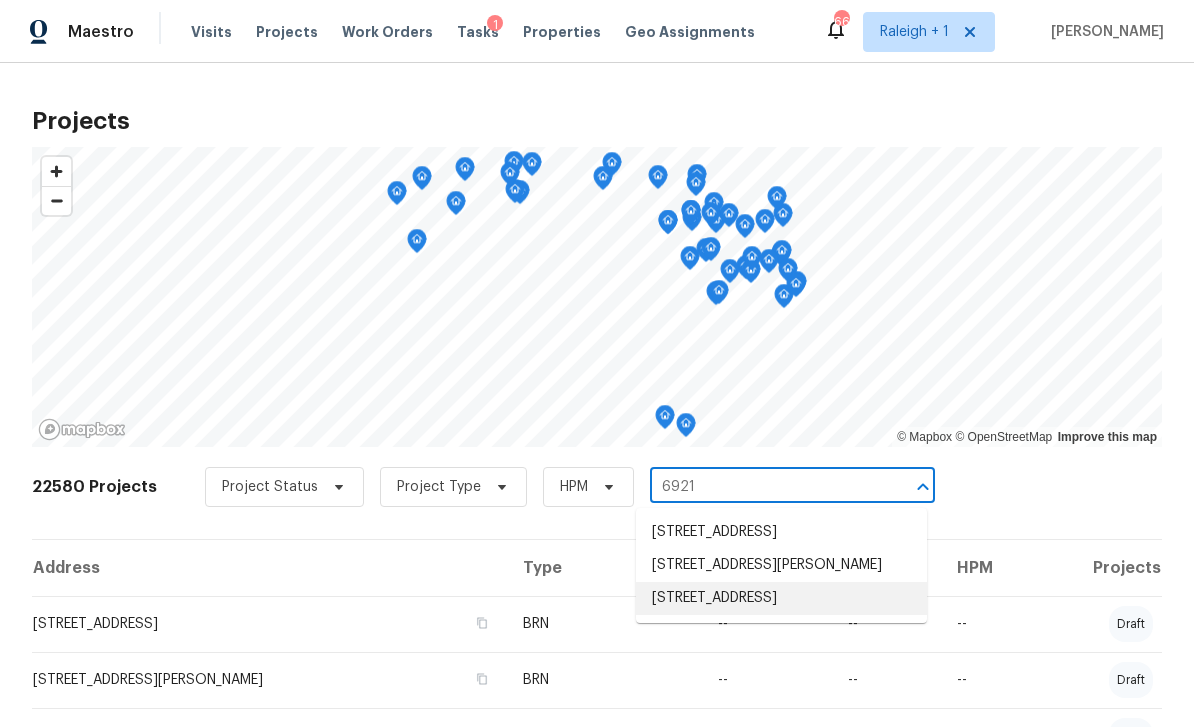 click on "[STREET_ADDRESS]" at bounding box center (781, 598) 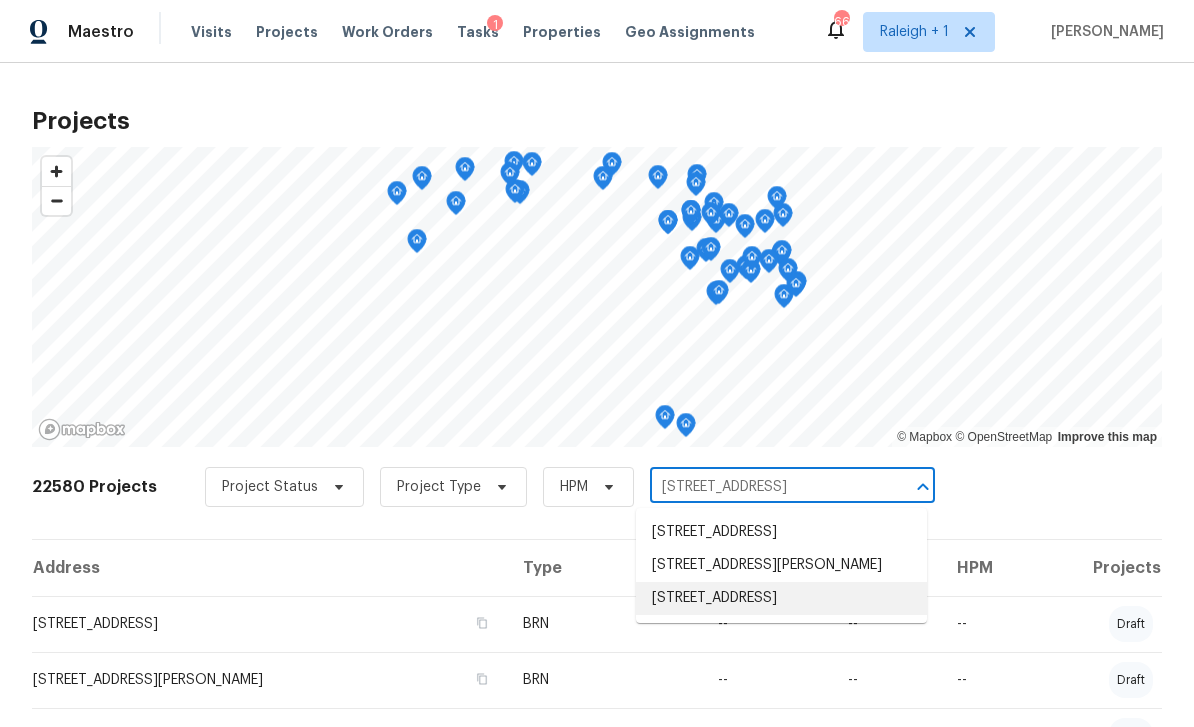 scroll, scrollTop: 0, scrollLeft: 0, axis: both 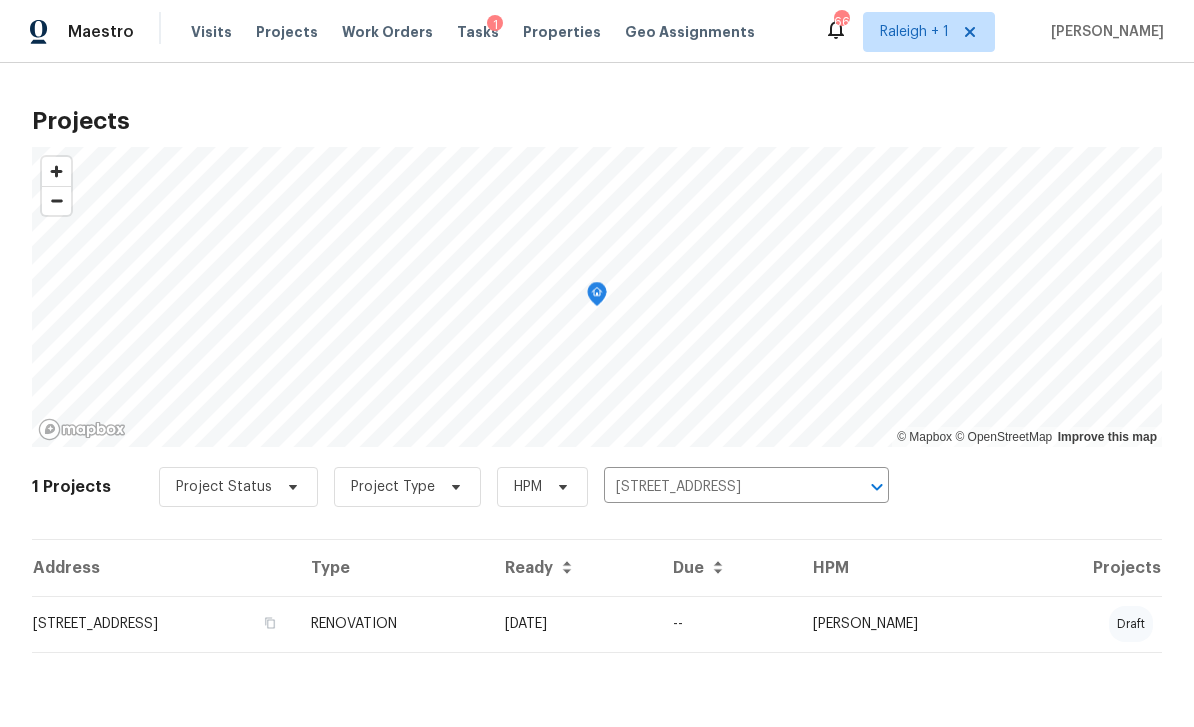click on "[STREET_ADDRESS]" at bounding box center [163, 624] 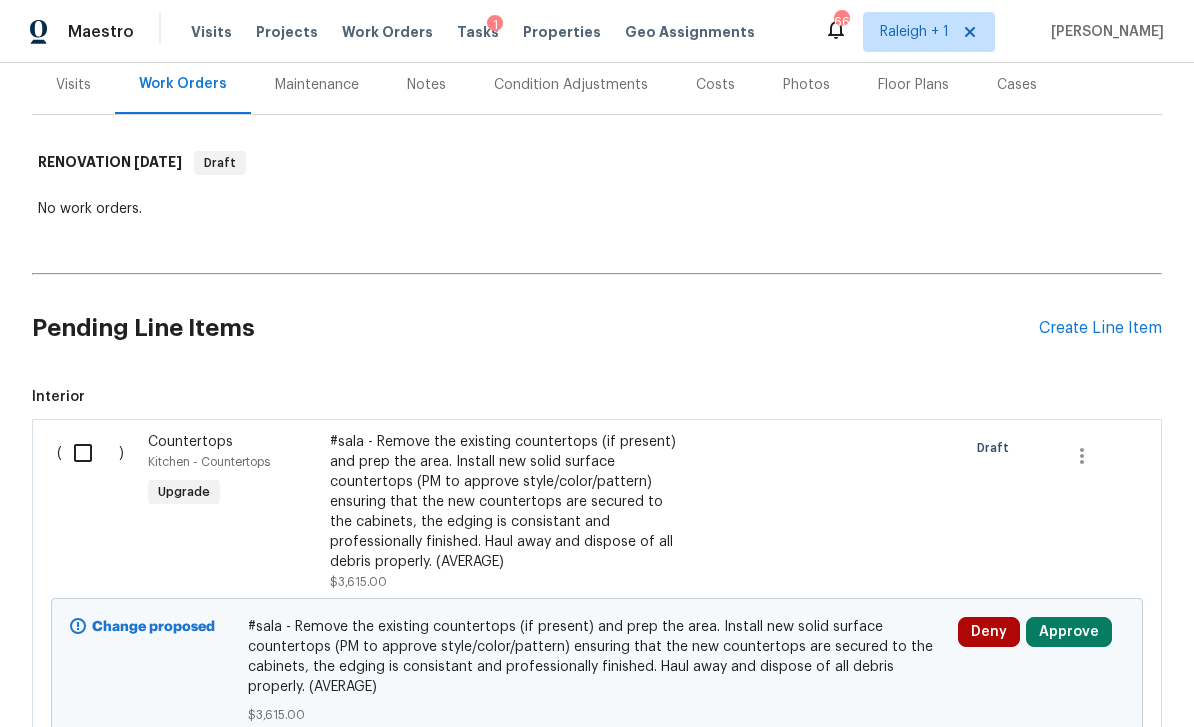 scroll, scrollTop: 261, scrollLeft: 0, axis: vertical 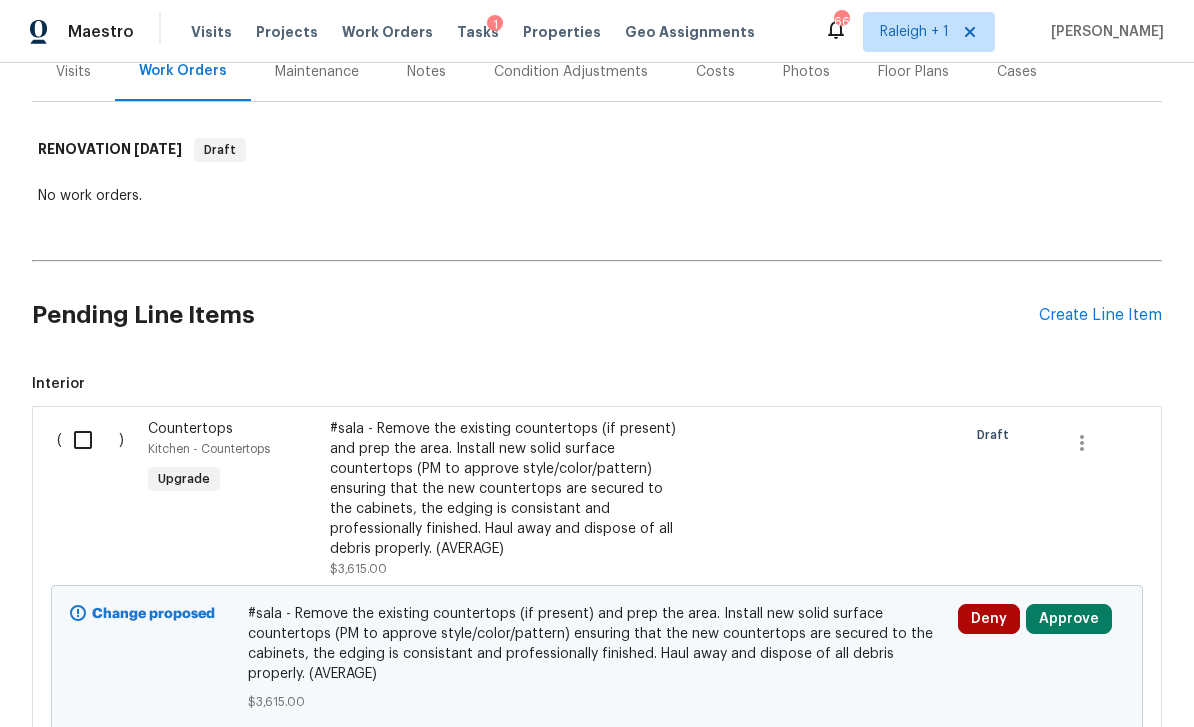click at bounding box center (90, 440) 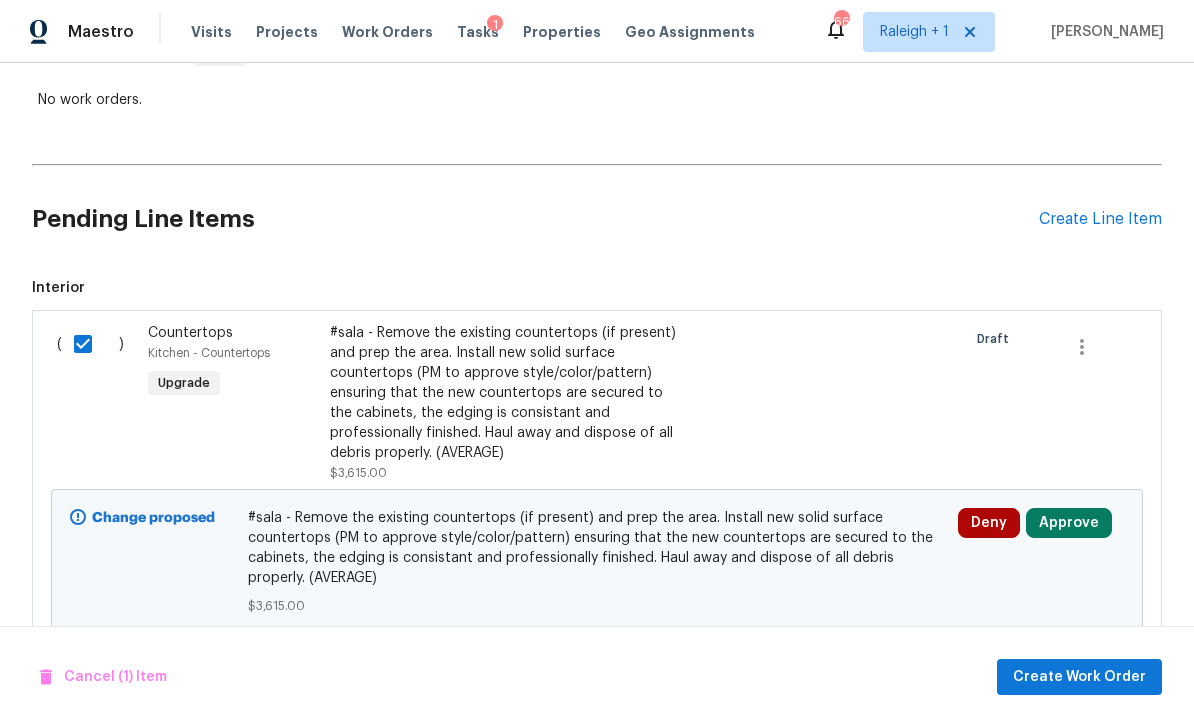scroll, scrollTop: 356, scrollLeft: 0, axis: vertical 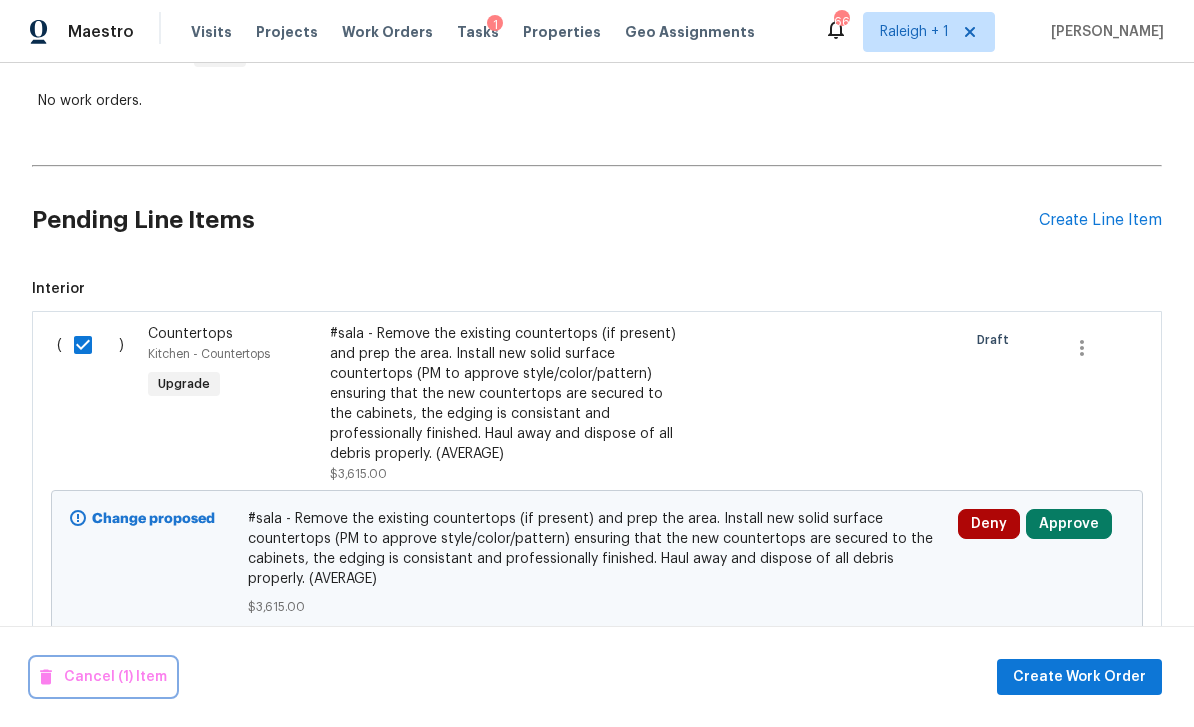 click on "Cancel (1) Item" at bounding box center [103, 677] 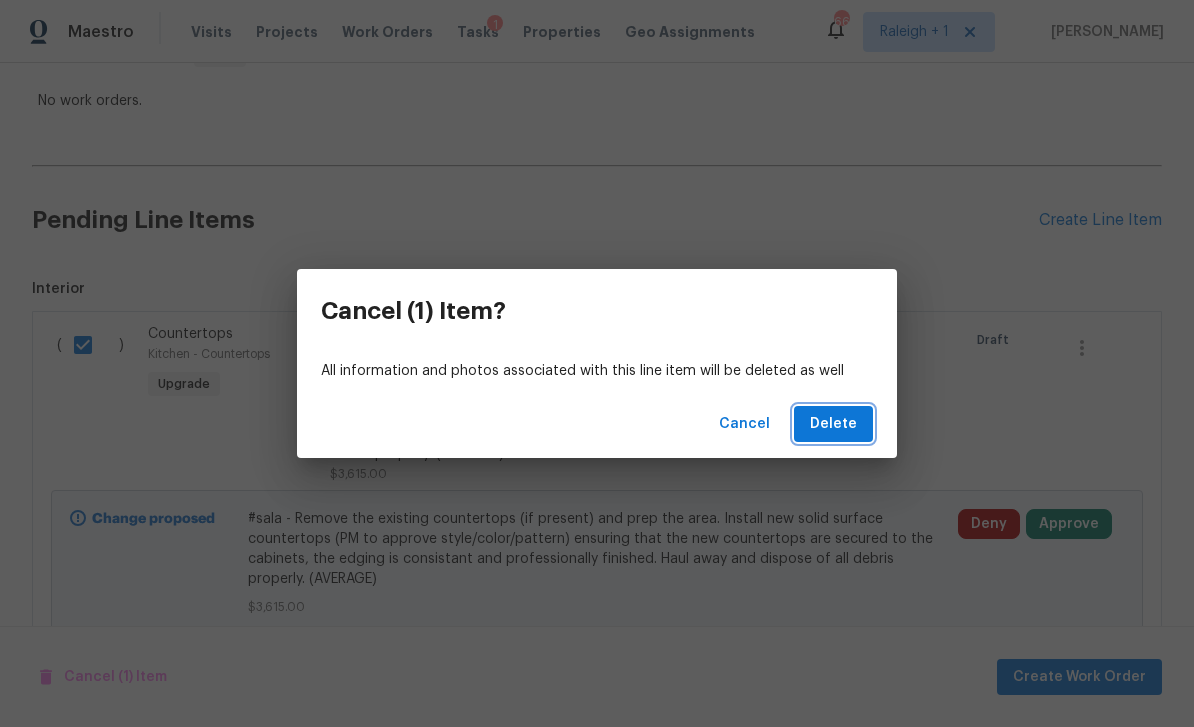 click on "Delete" at bounding box center (833, 424) 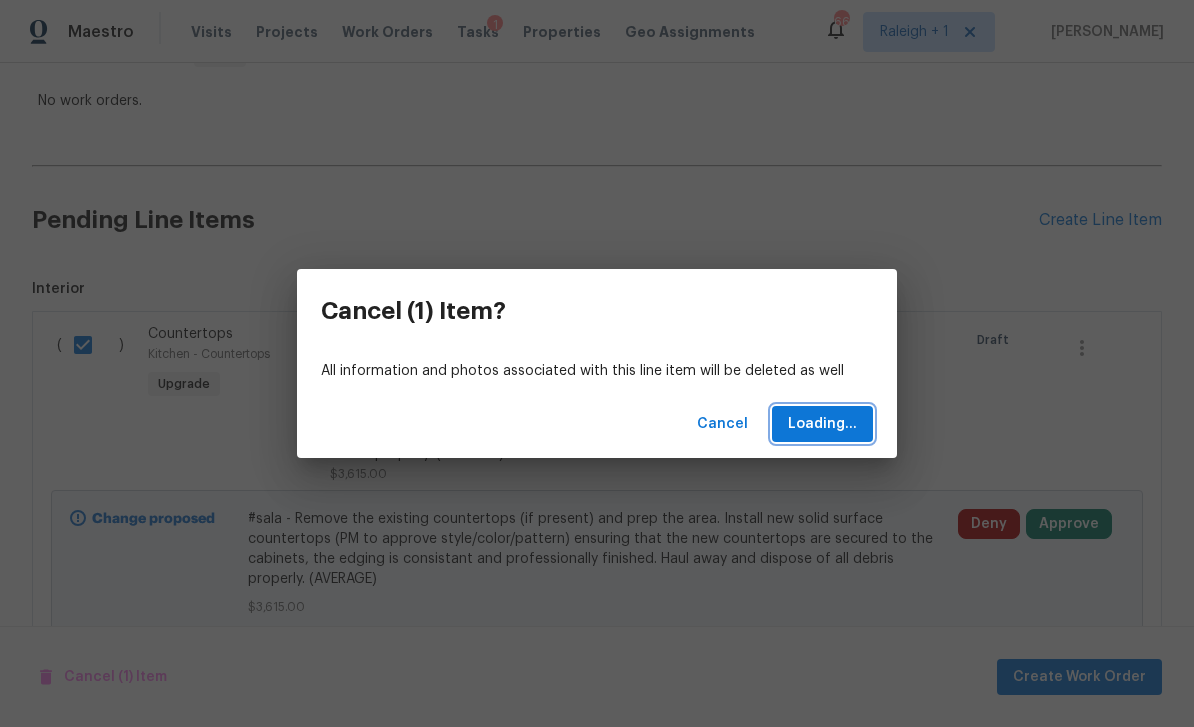 scroll, scrollTop: 0, scrollLeft: 0, axis: both 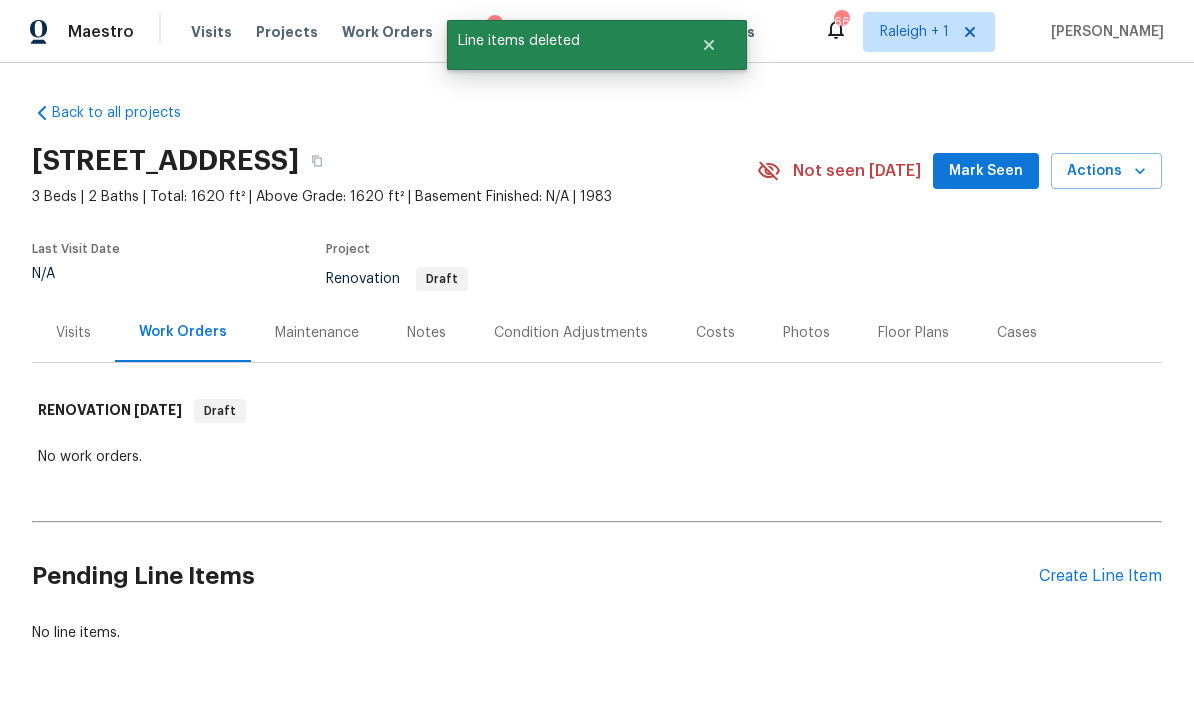 click on "Notes" at bounding box center (426, 333) 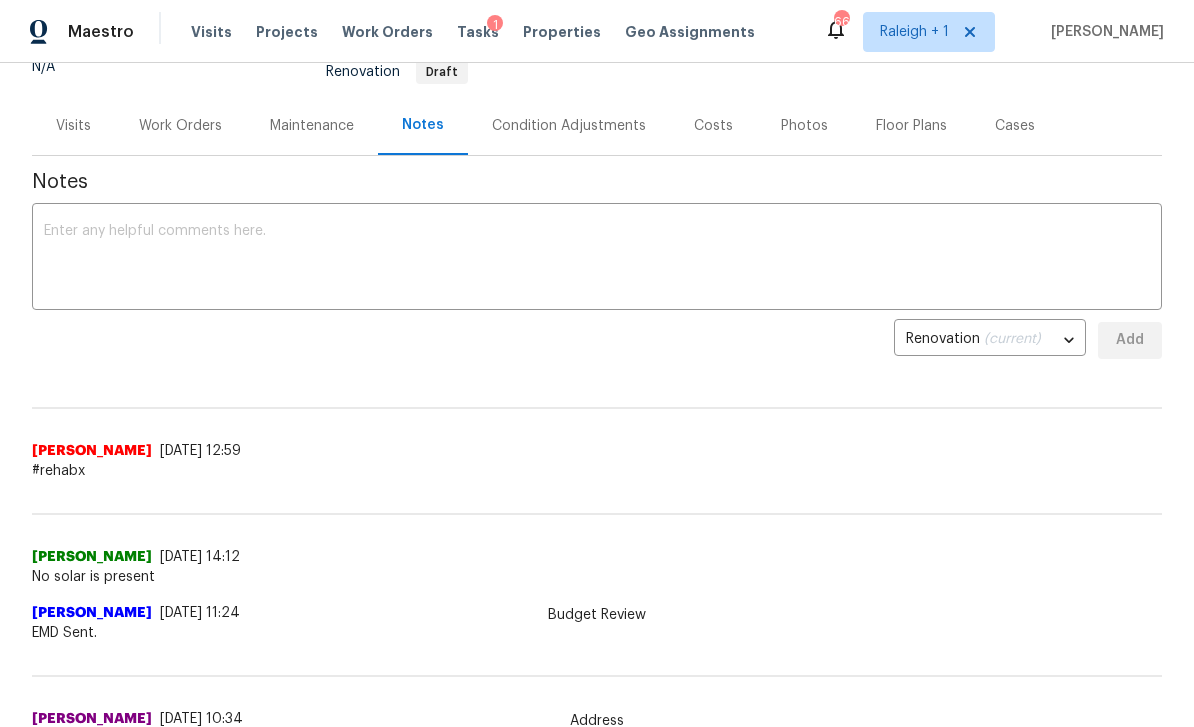 scroll, scrollTop: 206, scrollLeft: 0, axis: vertical 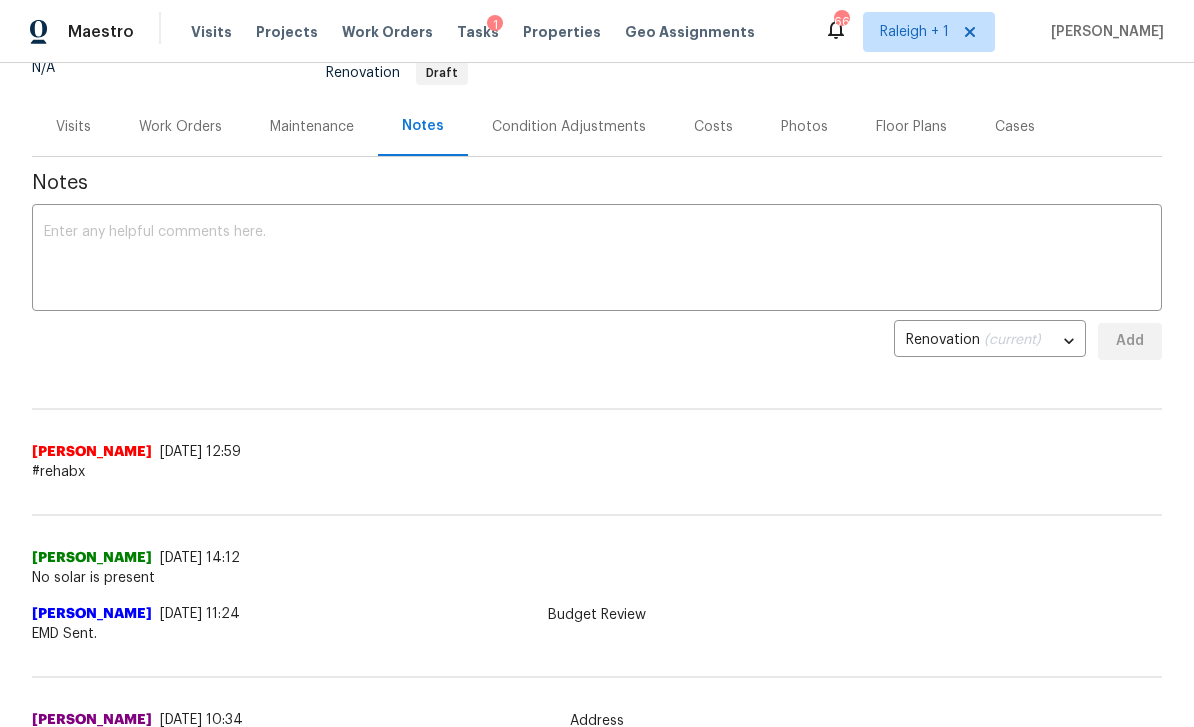 click at bounding box center (597, 260) 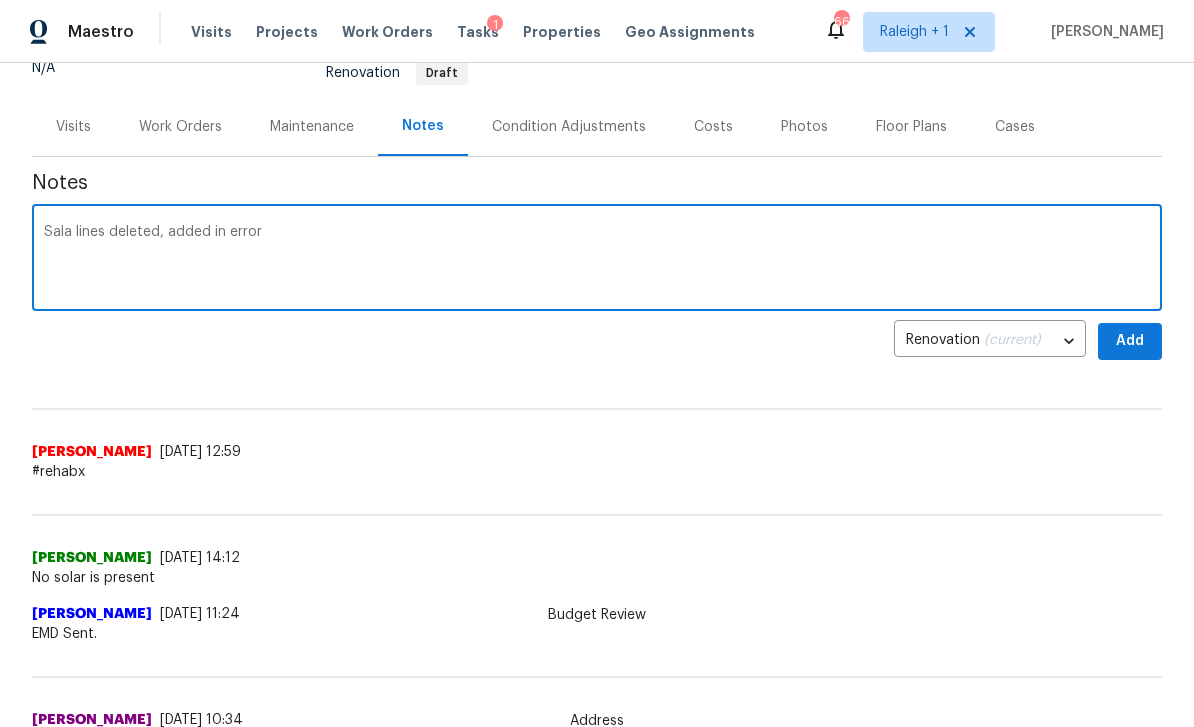 type on "Sala lines deleted, added in error" 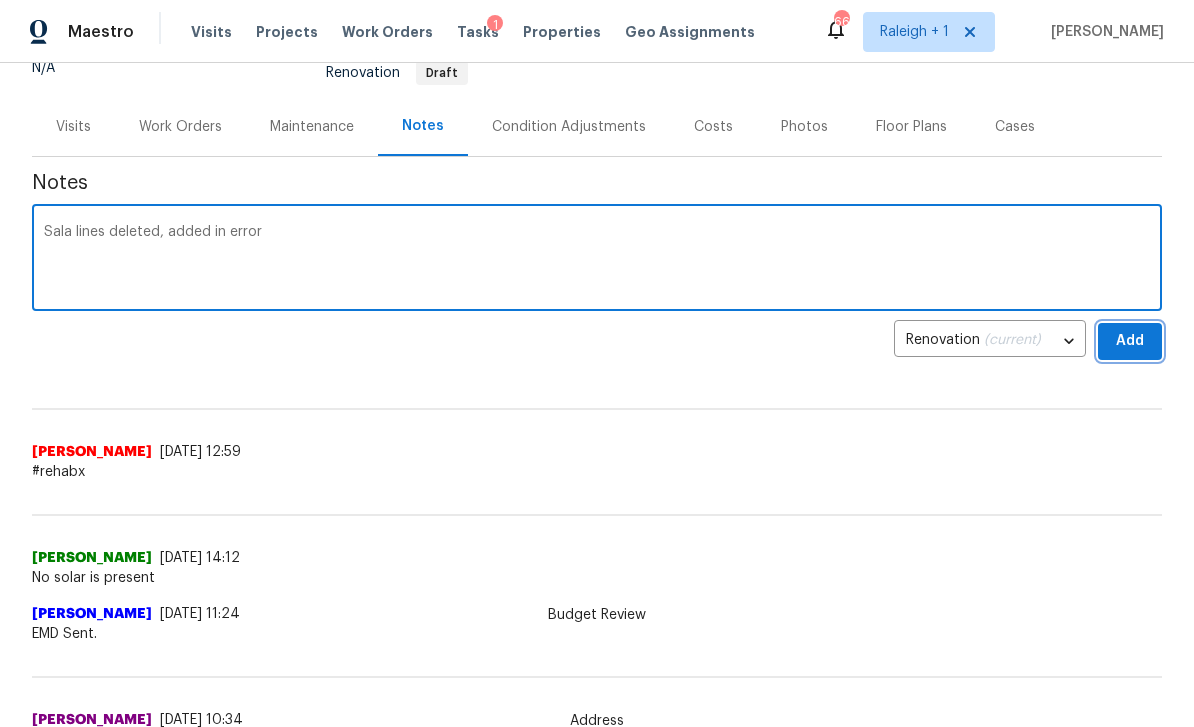 click on "Add" at bounding box center [1130, 341] 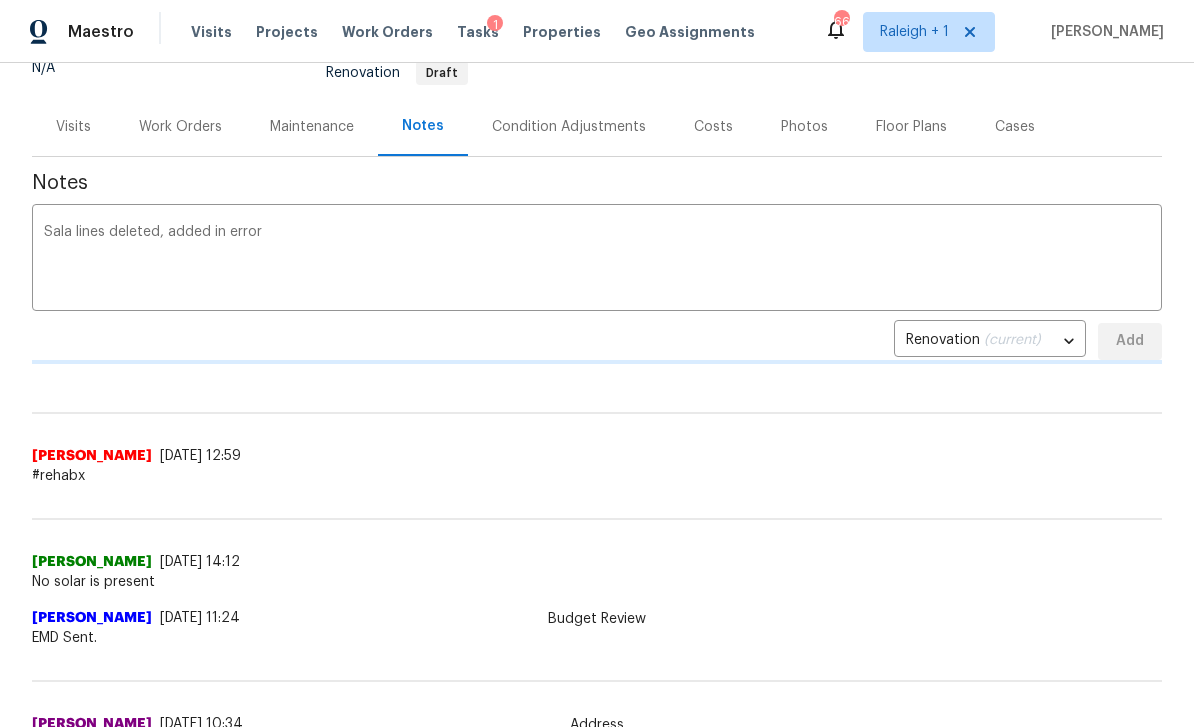 type 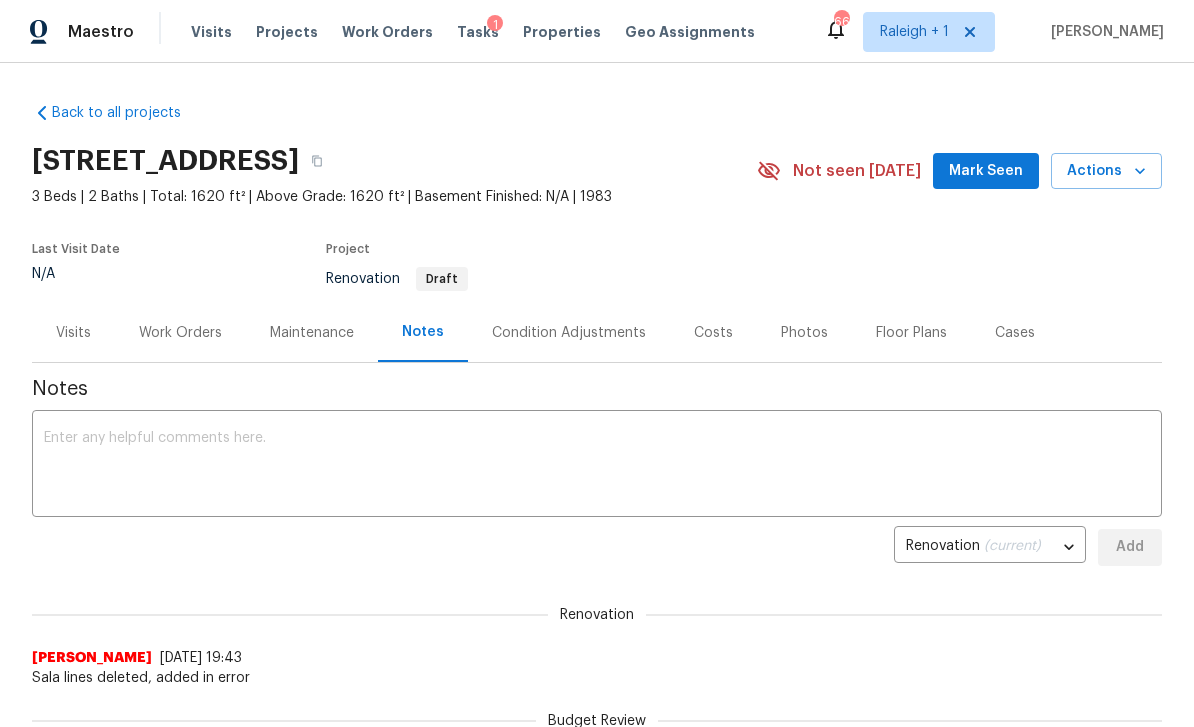 scroll, scrollTop: -12, scrollLeft: 0, axis: vertical 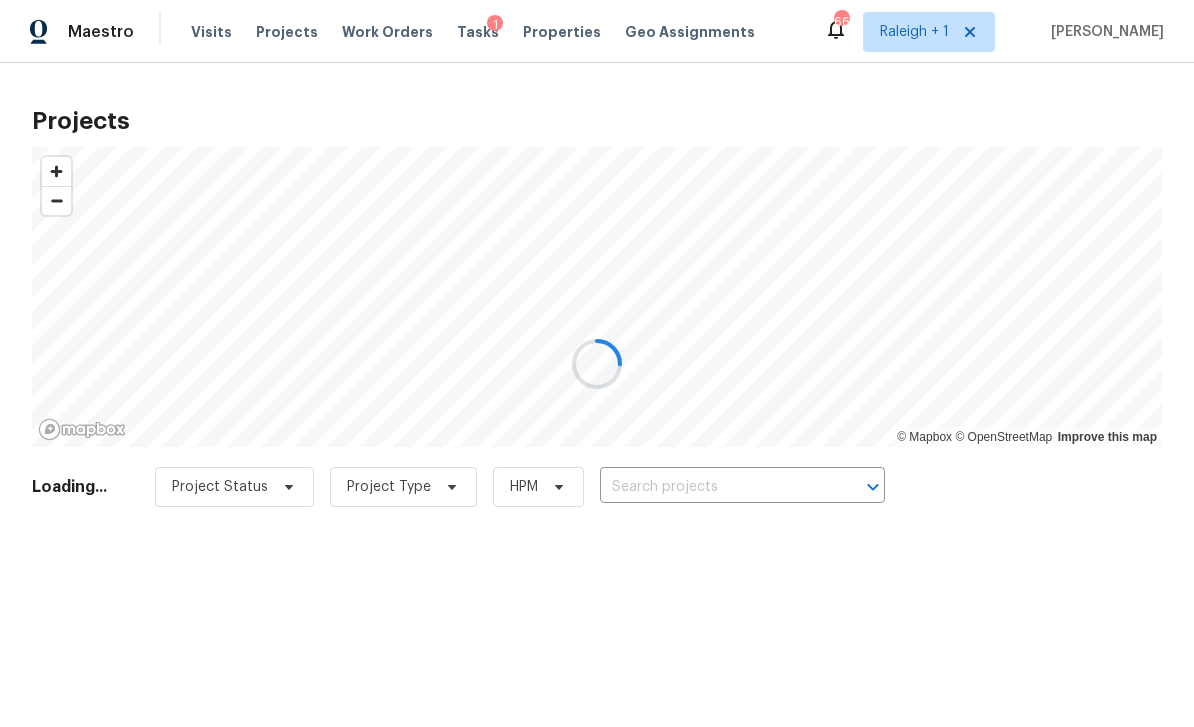 click at bounding box center [714, 487] 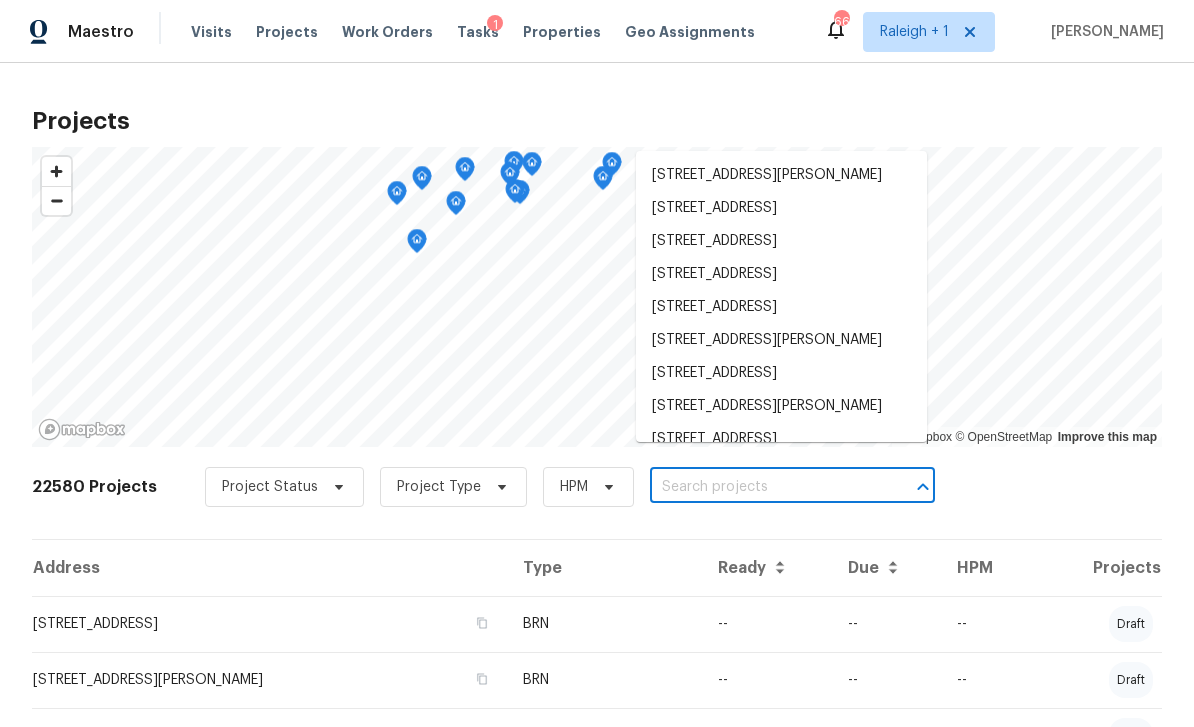 click on "Maestro Visits Projects Work Orders Tasks 1 Properties Geo Assignments 66 [GEOGRAPHIC_DATA] + 1 [PERSON_NAME] Projects © Mapbox   © OpenStreetMap   Improve this map 22580 Projects Project Status Project Type HPM ​ Address Type Ready Due HPM Projects [STREET_ADDRESS] BRN -- -- -- draft [STREET_ADDRESS][PERSON_NAME] BRN -- -- -- draft [STREET_ADDRESS][PERSON_NAME] RENOVATION [DATE] [DATE] -- draft [STREET_ADDRESS][PERSON_NAME] LISTED [DATE] [DATE] -- draft [STREET_ADDRESS][PERSON_NAME] RENOVATION [DATE] [DATE] -- draft [STREET_ADDRESS][PERSON_NAME] LISTED [DATE] [DATE] -- draft [STREET_ADDRESS][PERSON_NAME] REIT_RENOVATION [DATE] -- -- draft [STREET_ADDRESS] RENOVATION [DATE] -- -- draft [STREET_ADDRESS][PERSON_NAME] BRN -- -- -- draft [STREET_ADDRESS][PERSON_NAME][PERSON_NAME] LISTED [DATE] [DATE] -- in progress [STREET_ADDRESS] RENOVATION [DATE] -- -- draft LISTED -- --" at bounding box center (597, 363) 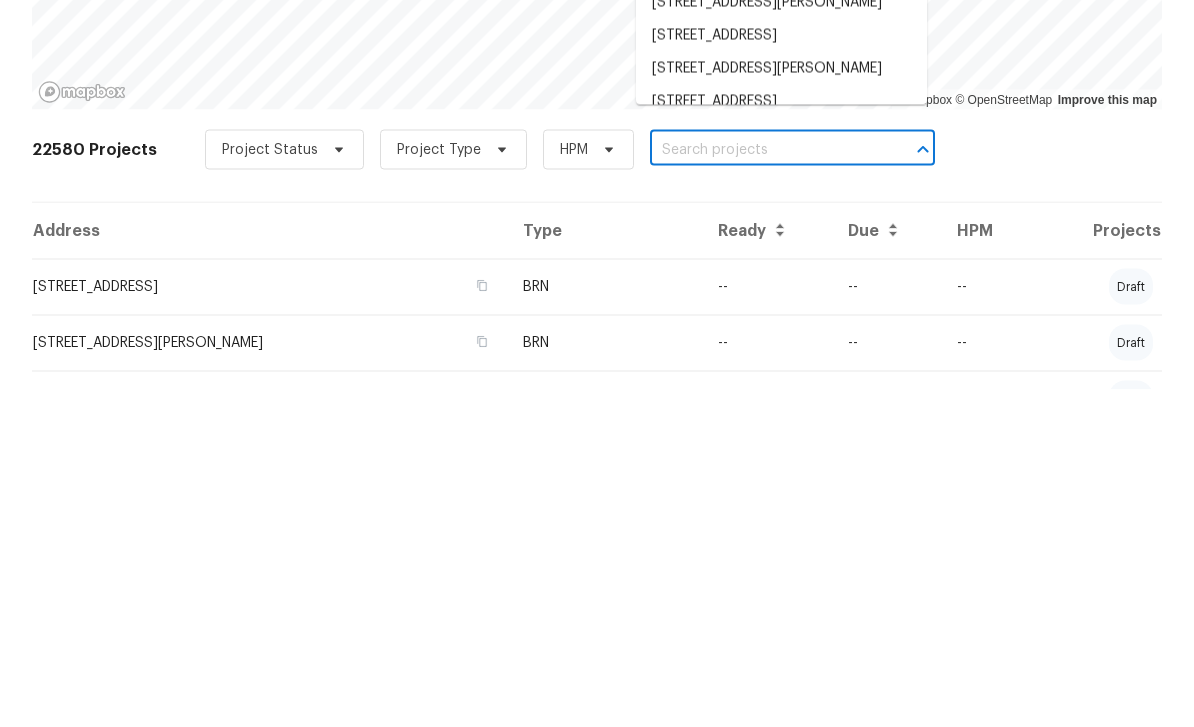 scroll, scrollTop: 64, scrollLeft: 0, axis: vertical 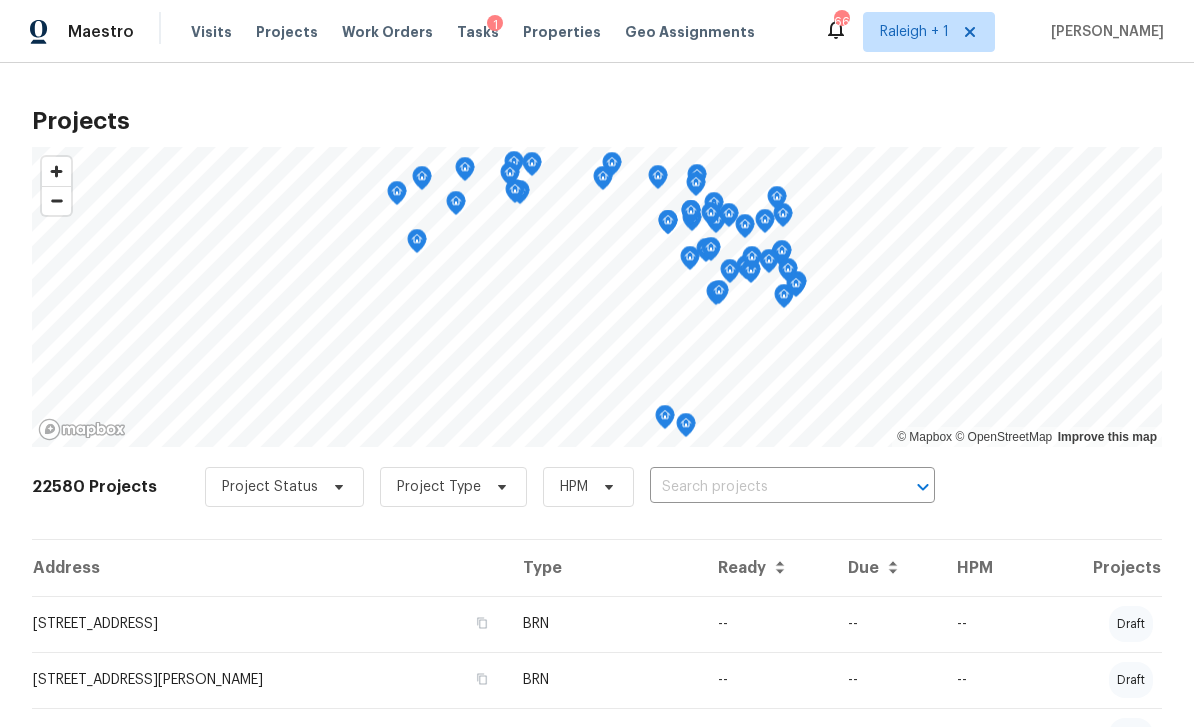 click at bounding box center [764, 487] 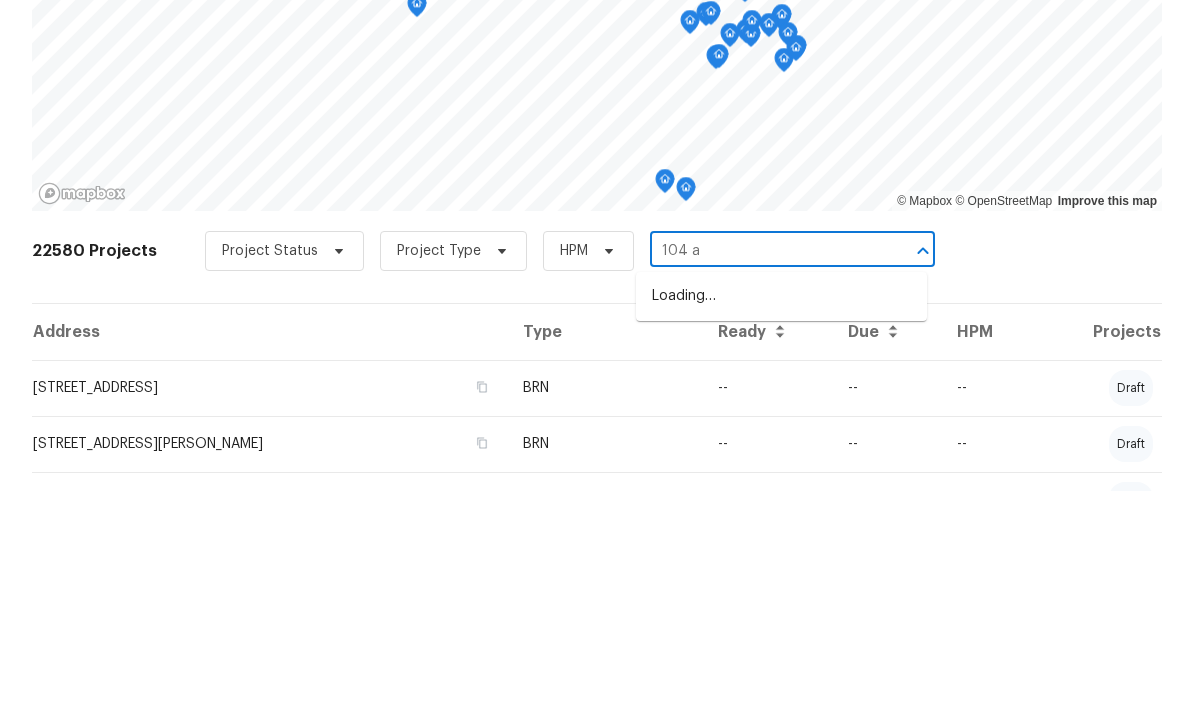 type on "104 av" 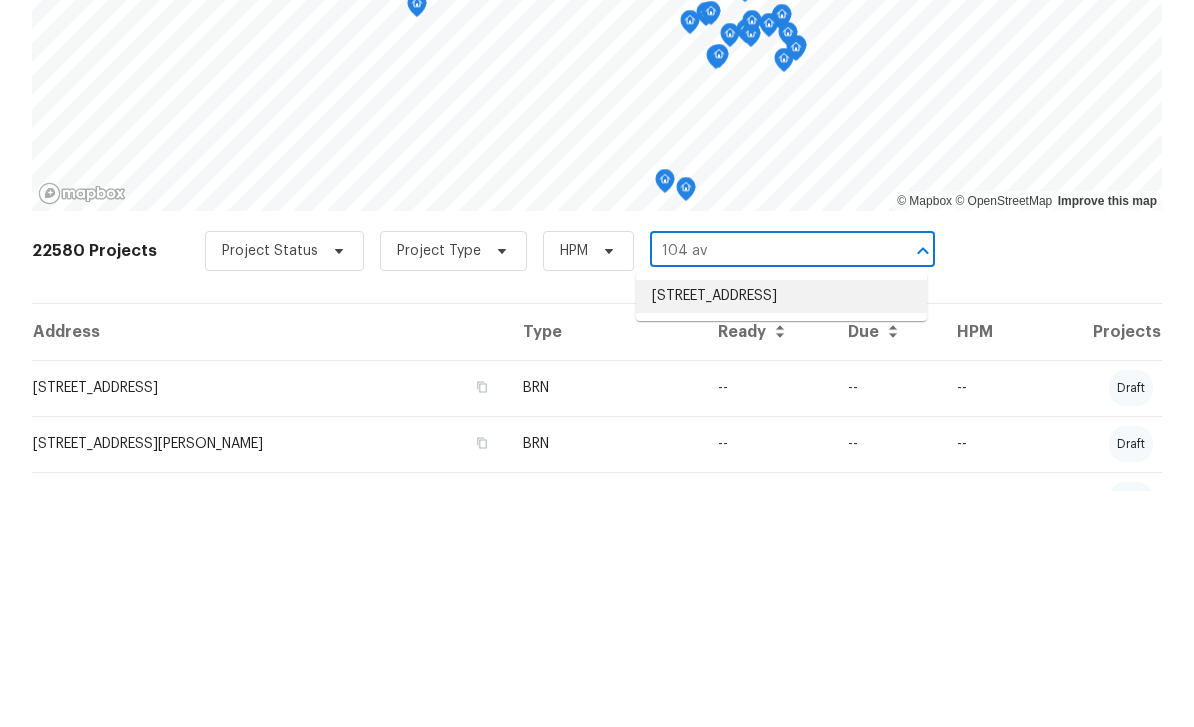 click on "[STREET_ADDRESS]" at bounding box center (781, 532) 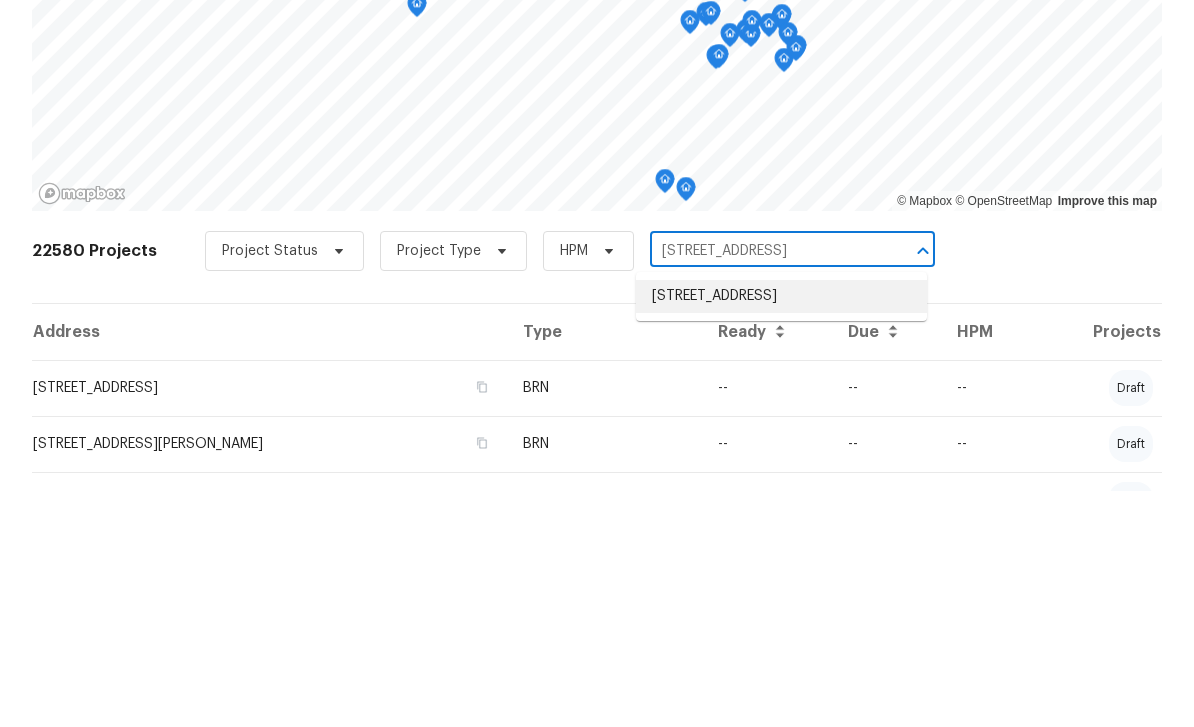 scroll, scrollTop: 0, scrollLeft: 0, axis: both 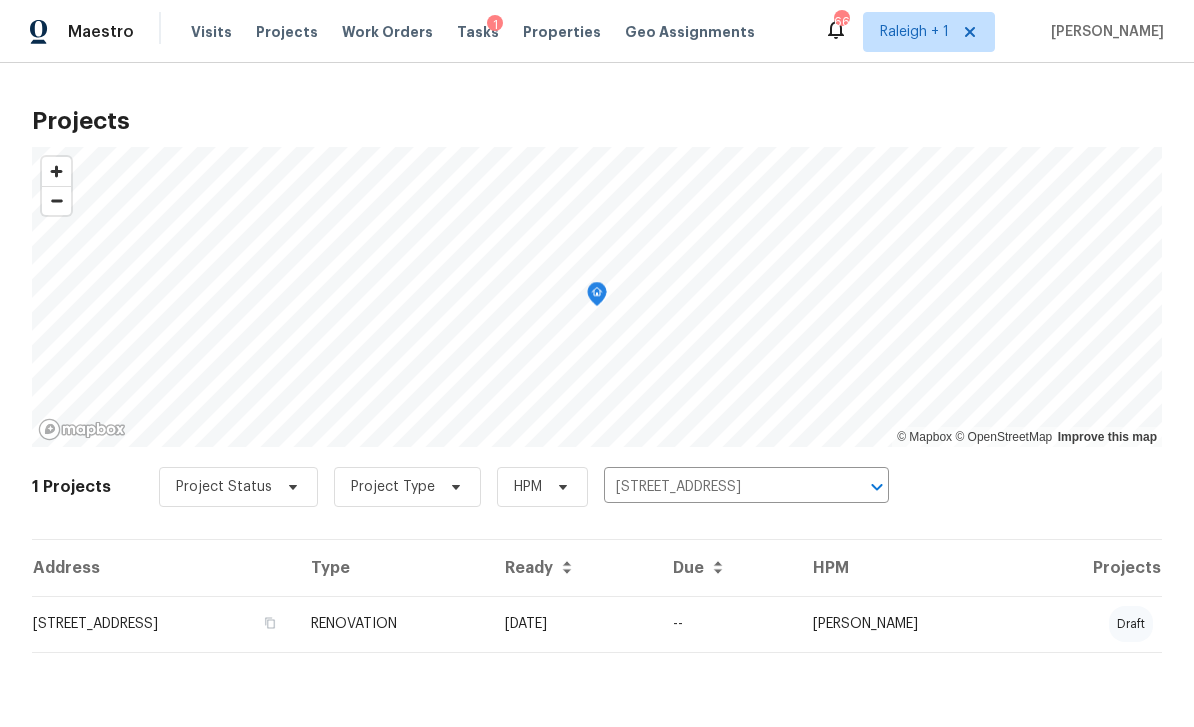 click on "[STREET_ADDRESS]" at bounding box center [163, 624] 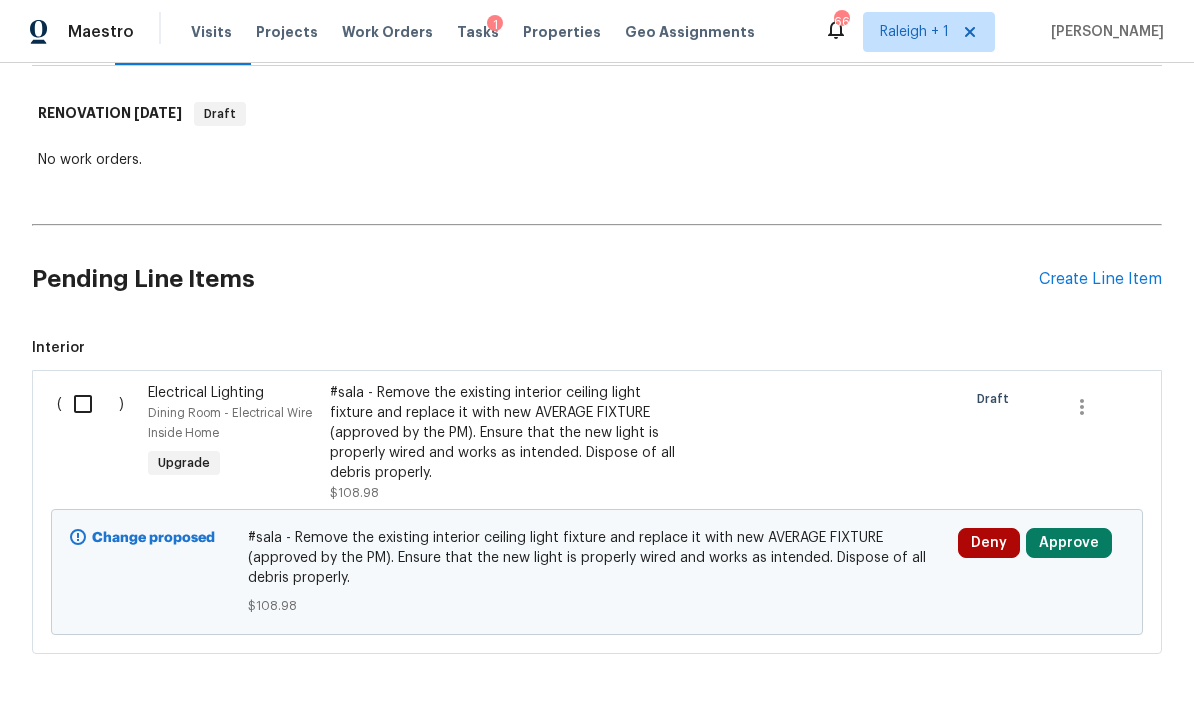 scroll, scrollTop: 296, scrollLeft: 0, axis: vertical 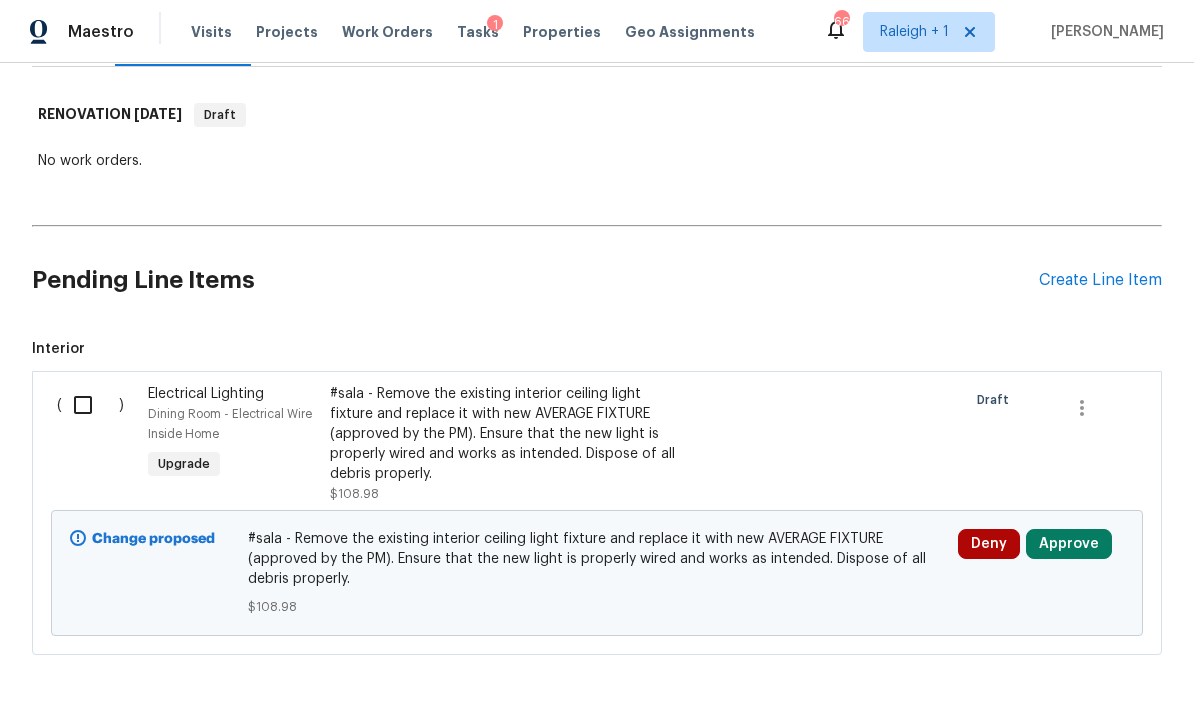 click at bounding box center (90, 405) 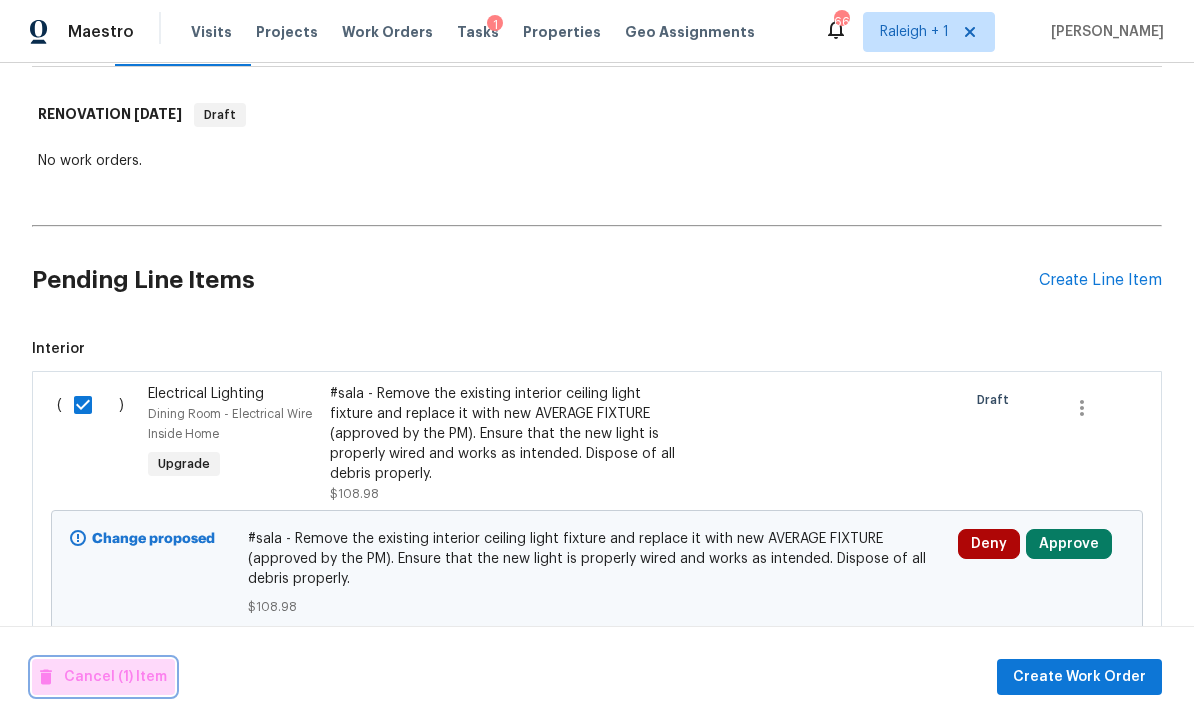 click on "Cancel (1) Item" at bounding box center (103, 677) 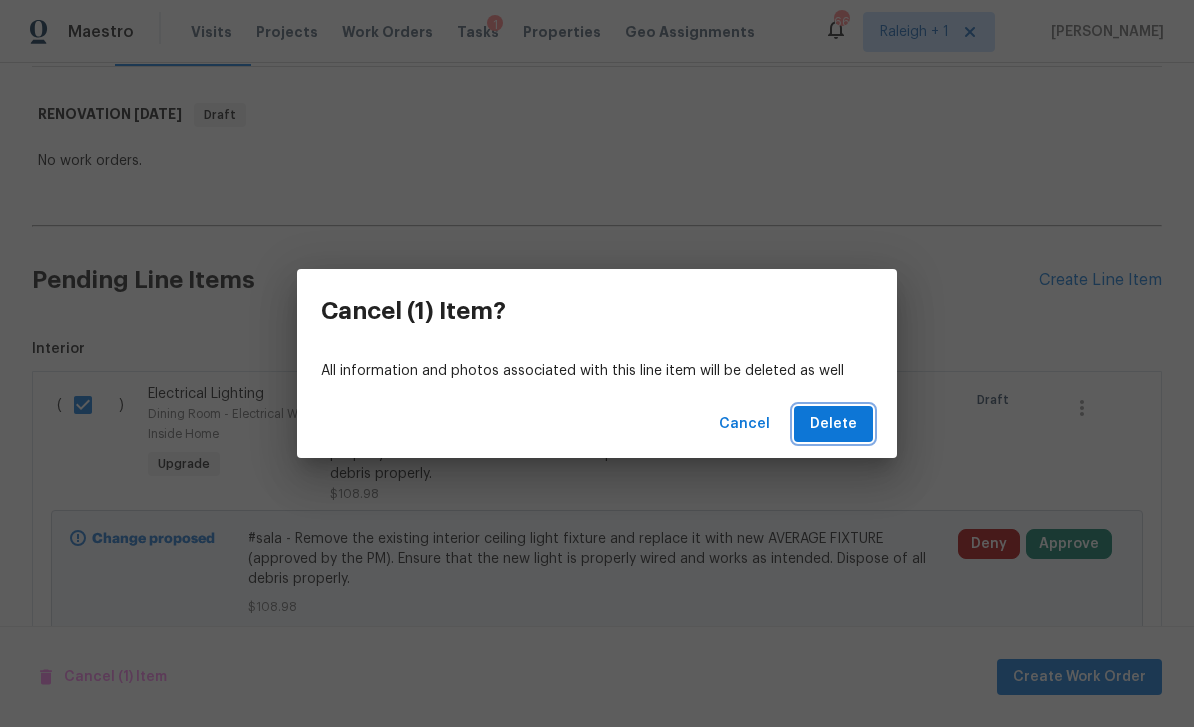 click on "Delete" at bounding box center (833, 424) 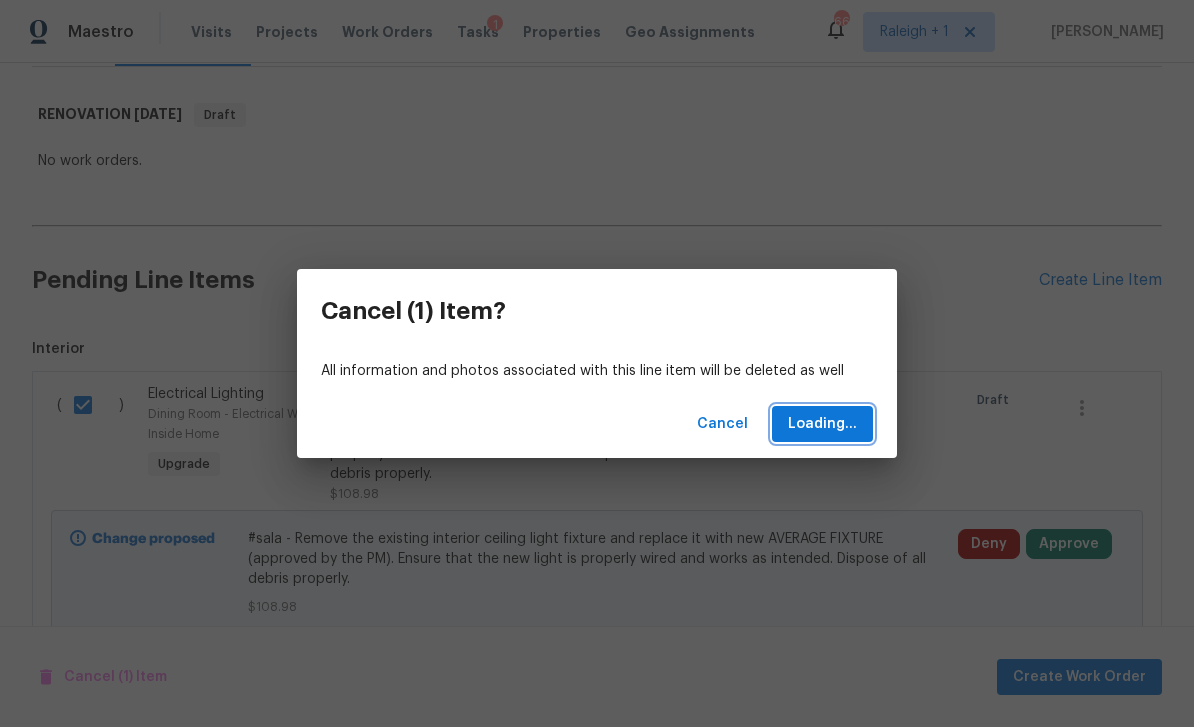 scroll, scrollTop: 0, scrollLeft: 0, axis: both 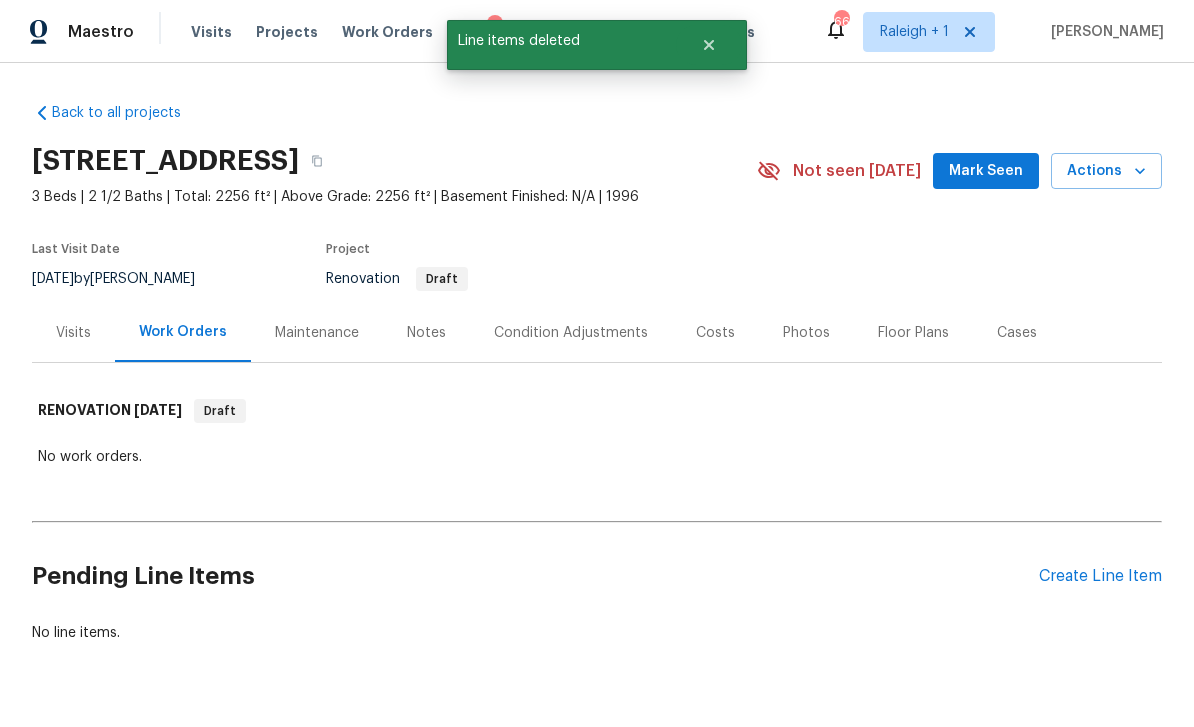 click on "Notes" at bounding box center (426, 333) 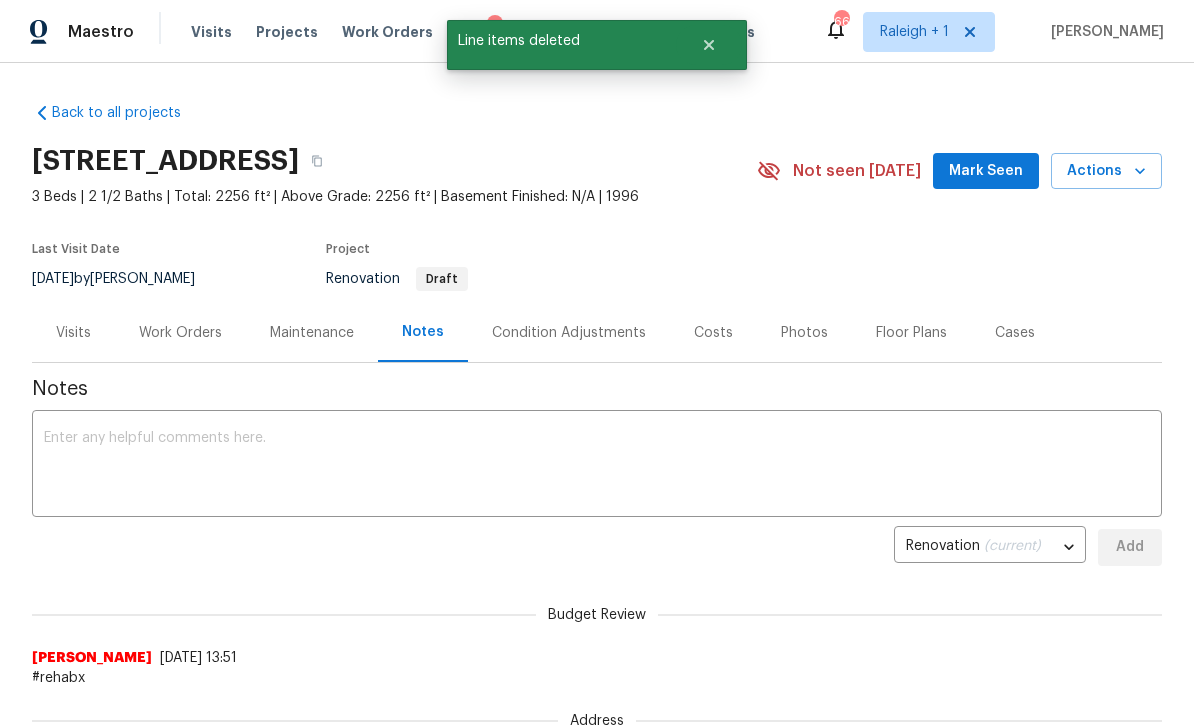 click at bounding box center [597, 466] 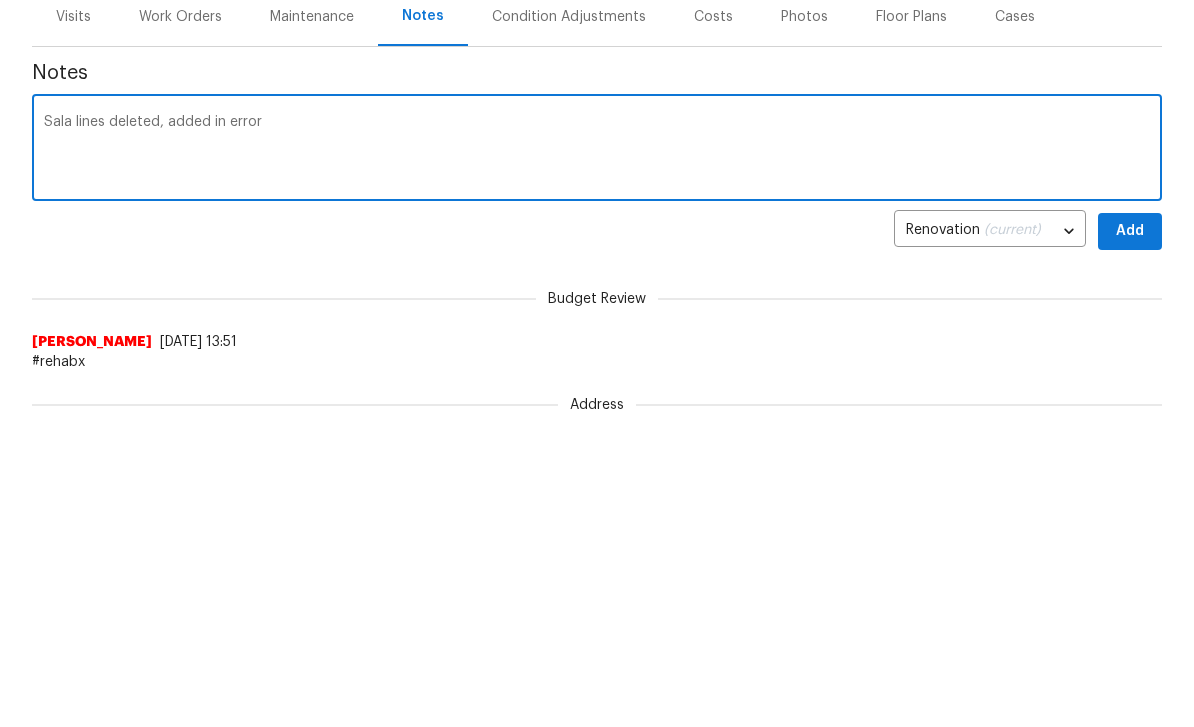 type on "Sala lines deleted, added in error" 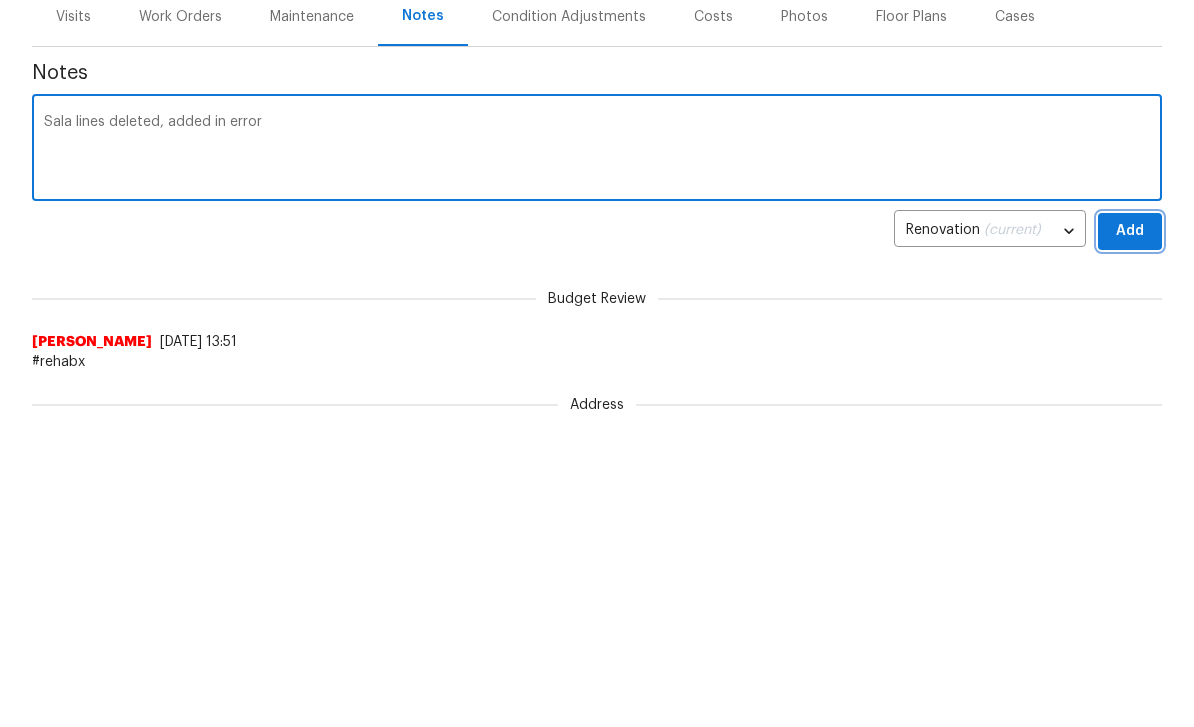 click on "Add" at bounding box center [1130, 547] 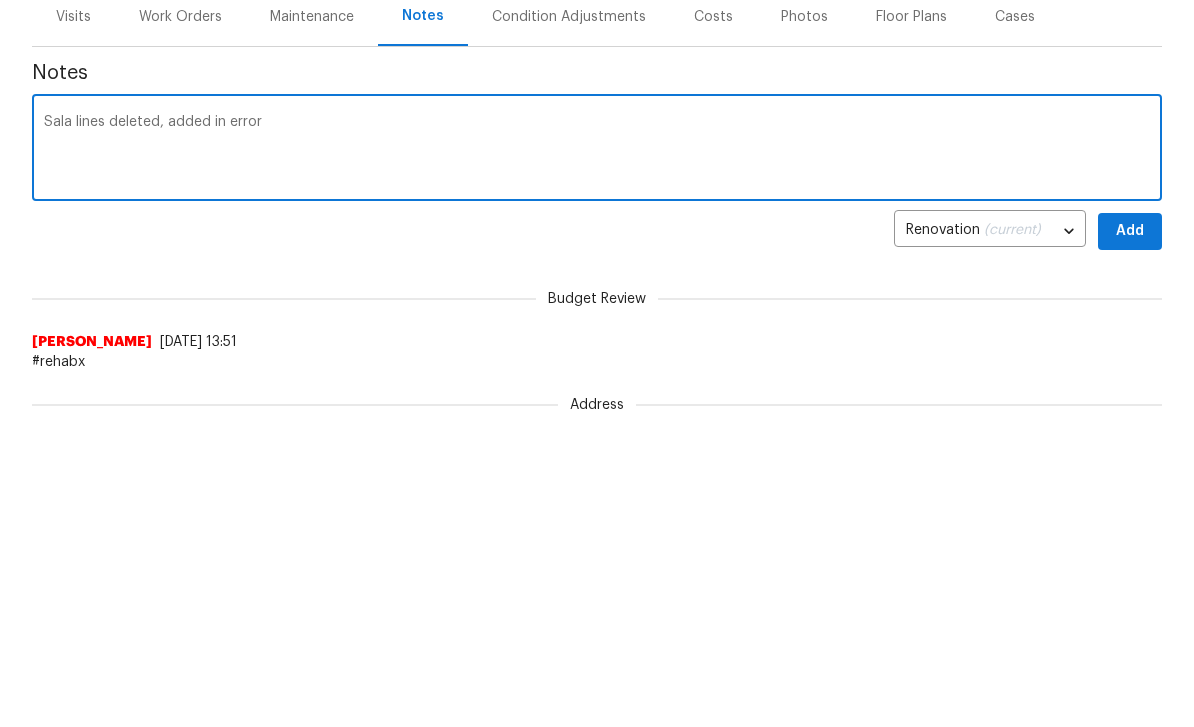 scroll, scrollTop: 165, scrollLeft: 0, axis: vertical 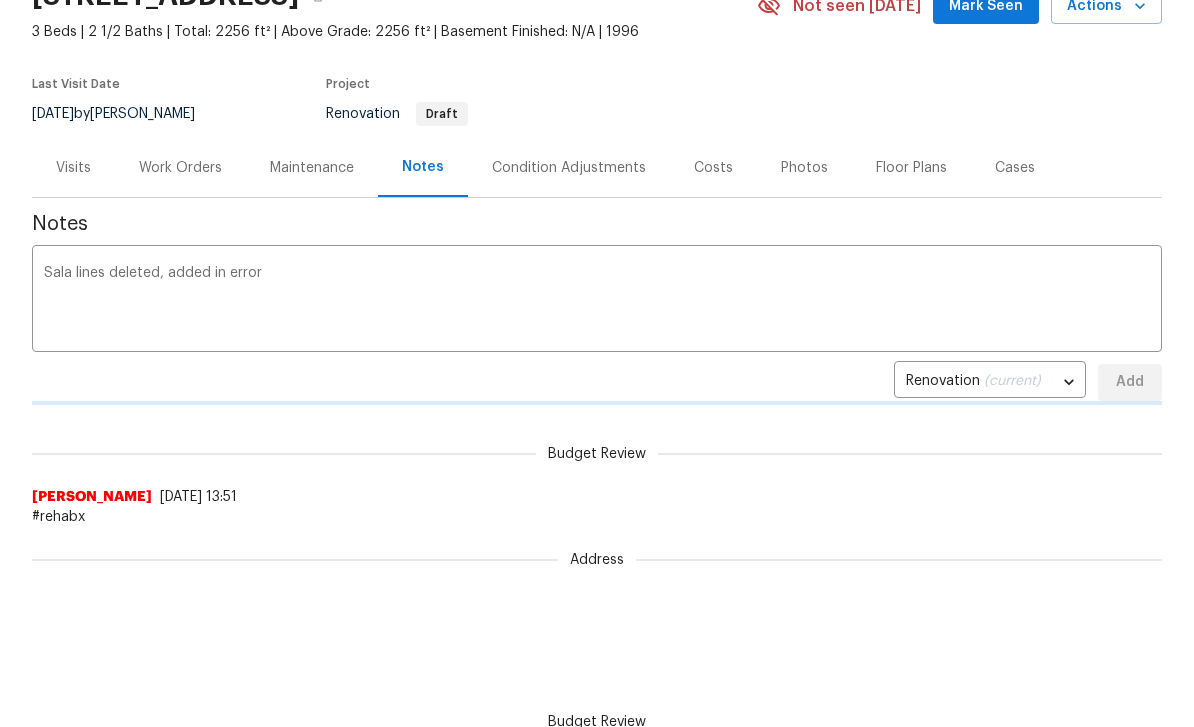 type 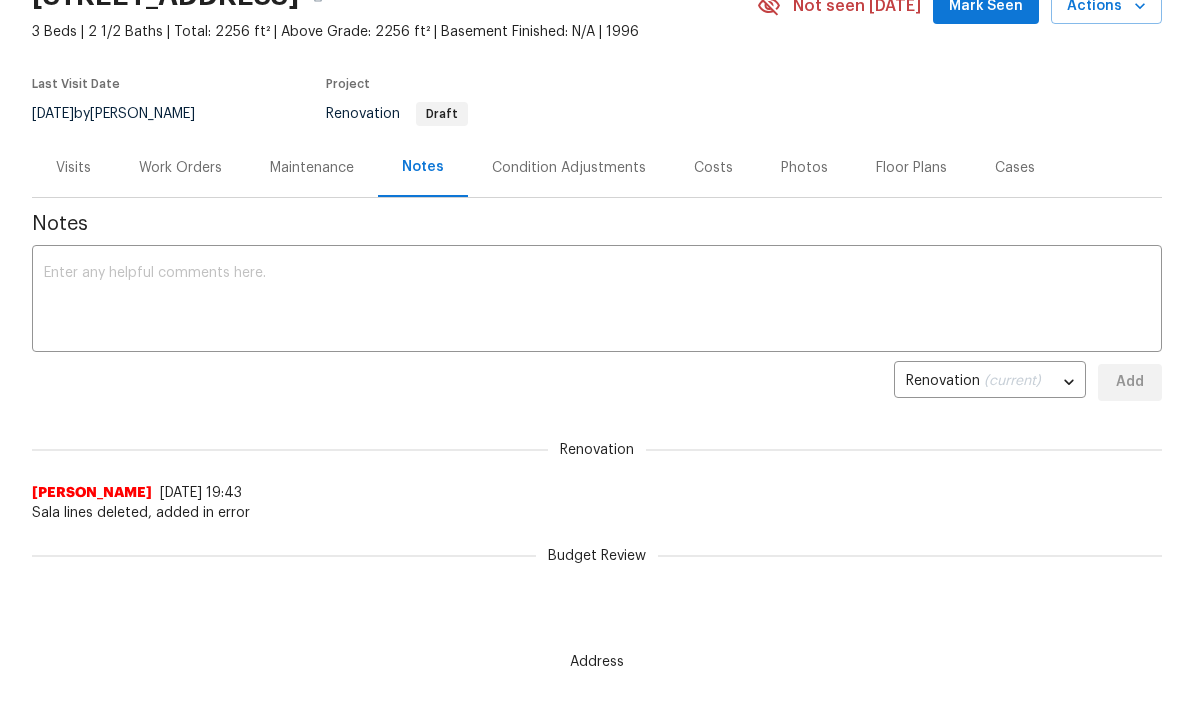 scroll, scrollTop: 0, scrollLeft: 0, axis: both 